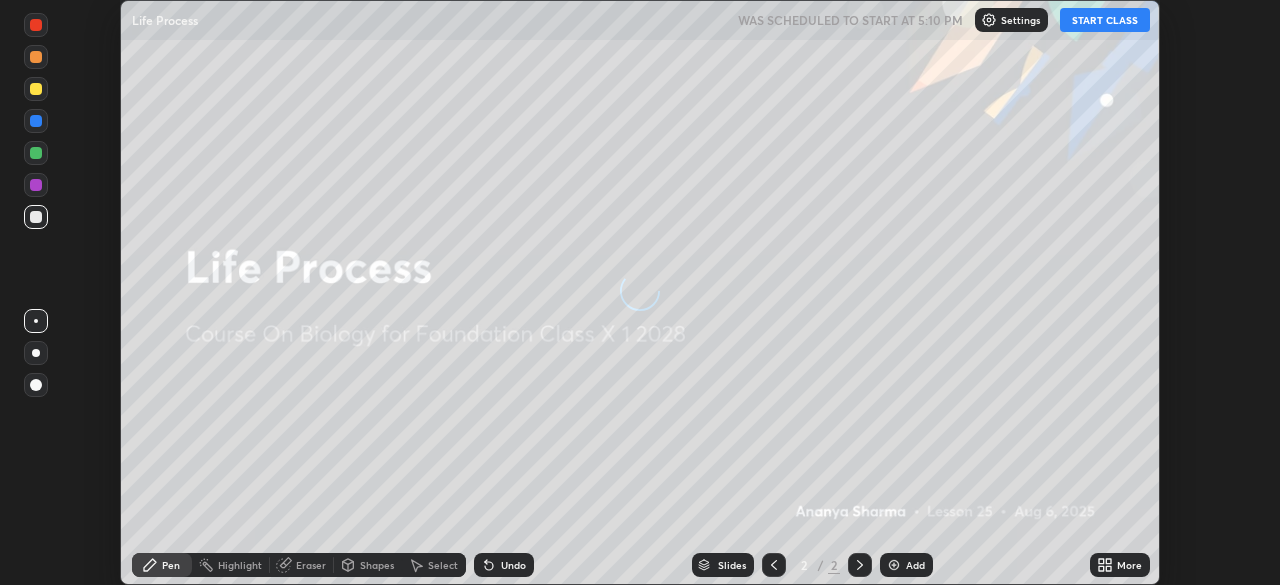 scroll, scrollTop: 0, scrollLeft: 0, axis: both 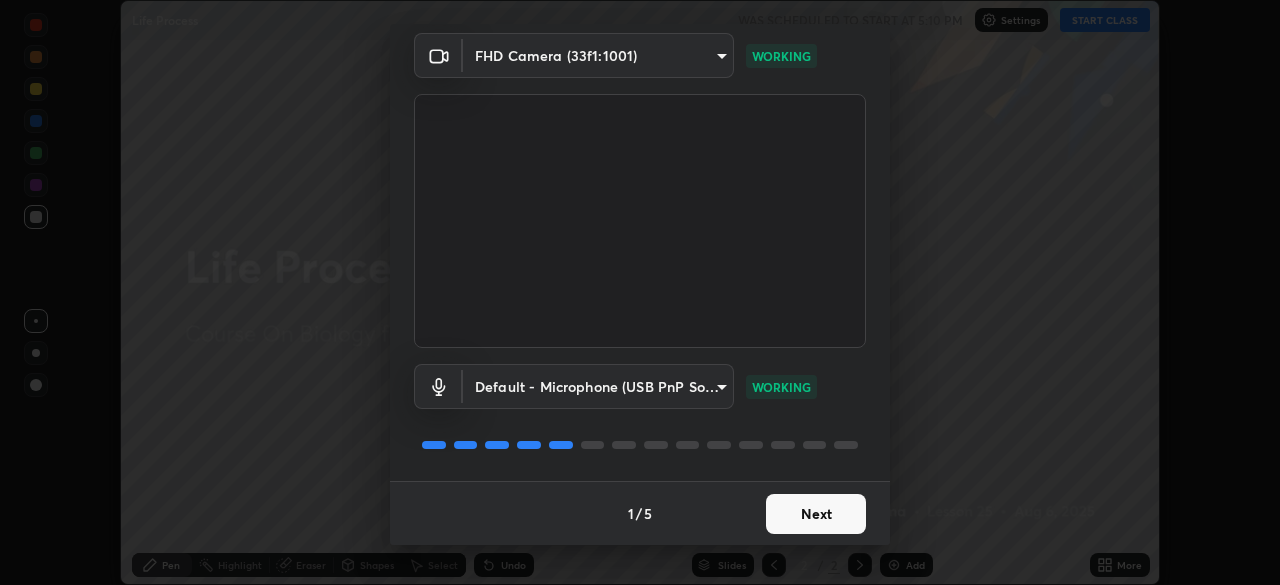 click on "Next" at bounding box center [816, 514] 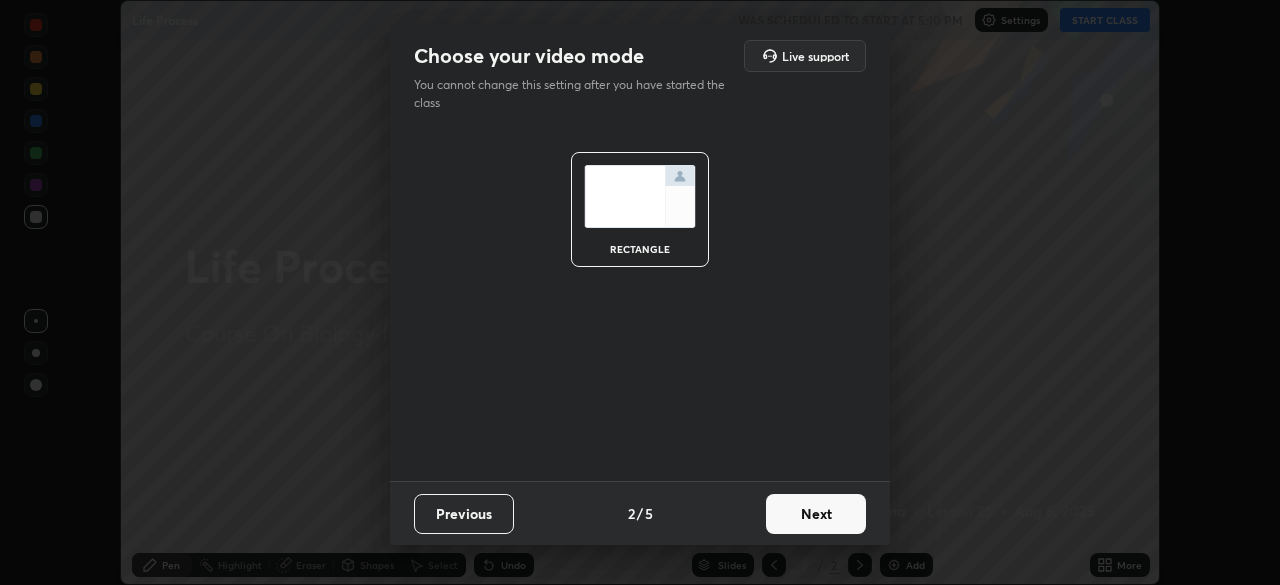 scroll, scrollTop: 0, scrollLeft: 0, axis: both 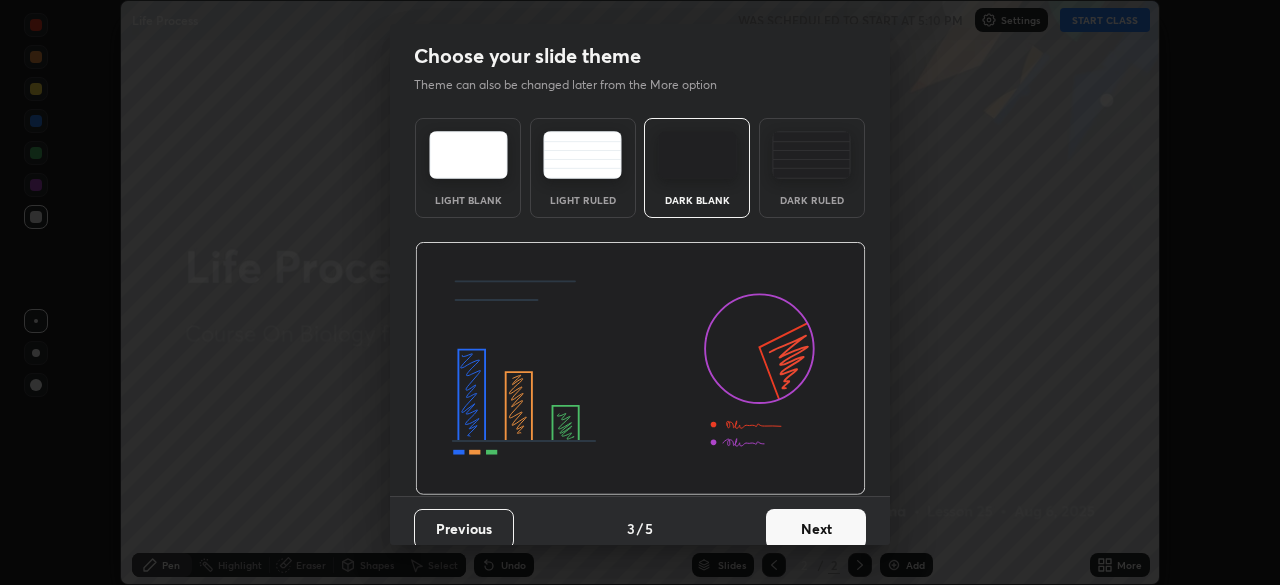 click on "Next" at bounding box center (816, 529) 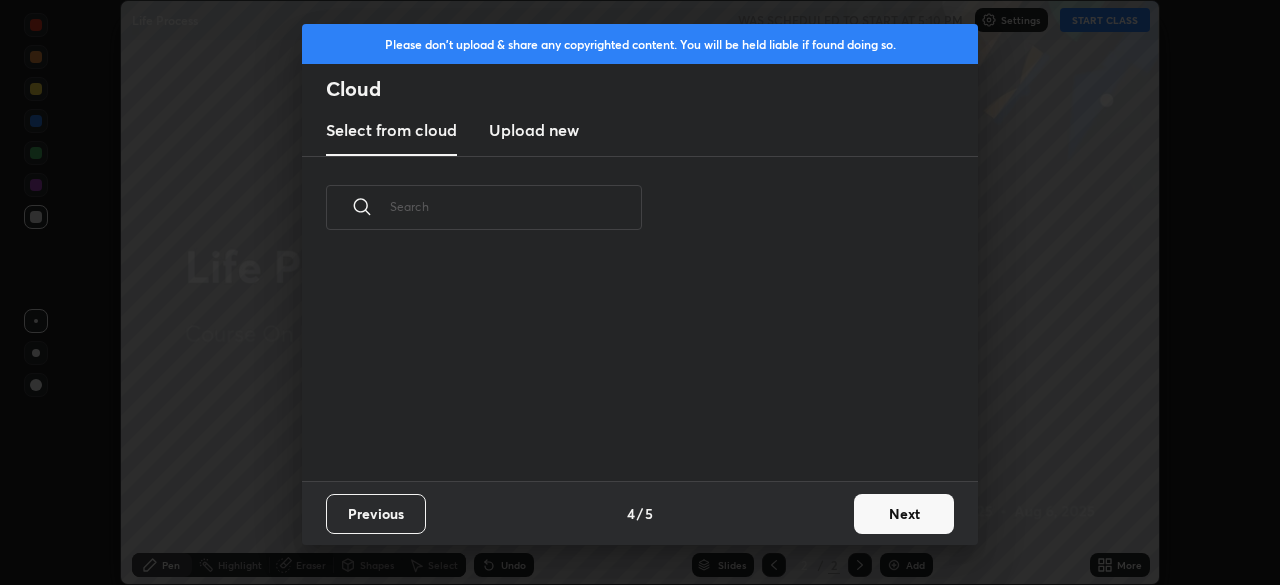 click on "Next" at bounding box center [904, 514] 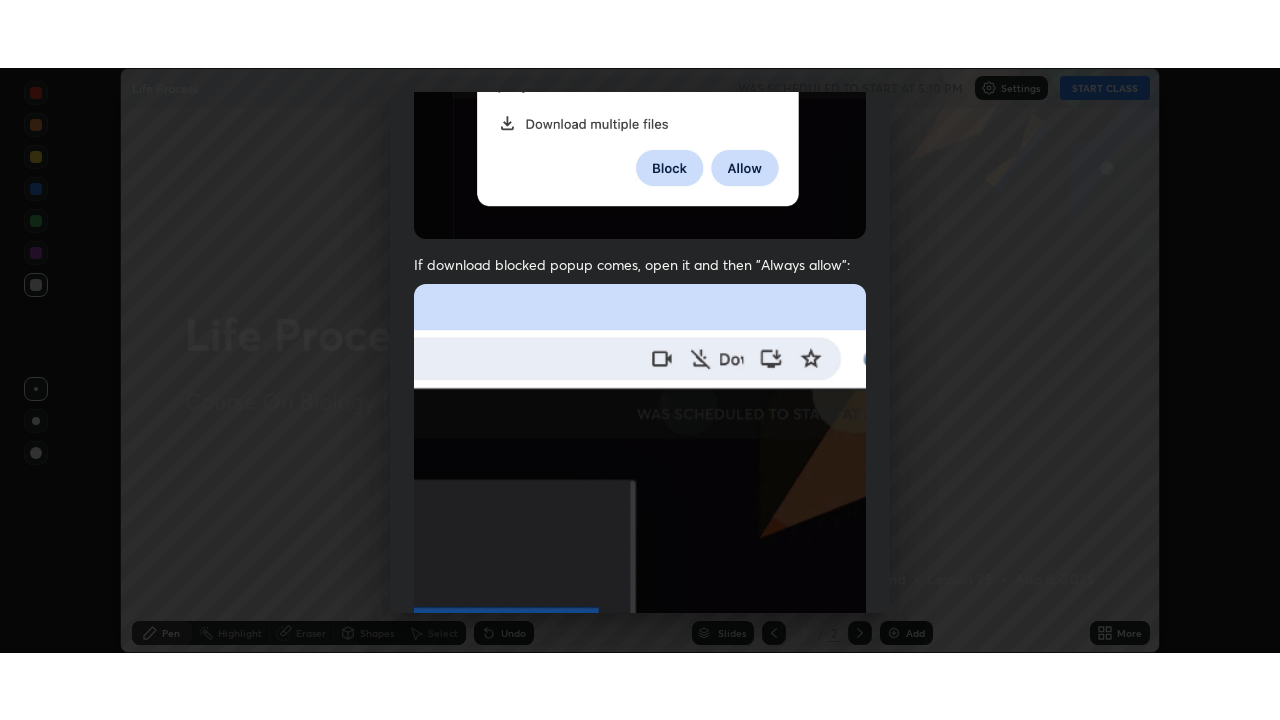 scroll, scrollTop: 479, scrollLeft: 0, axis: vertical 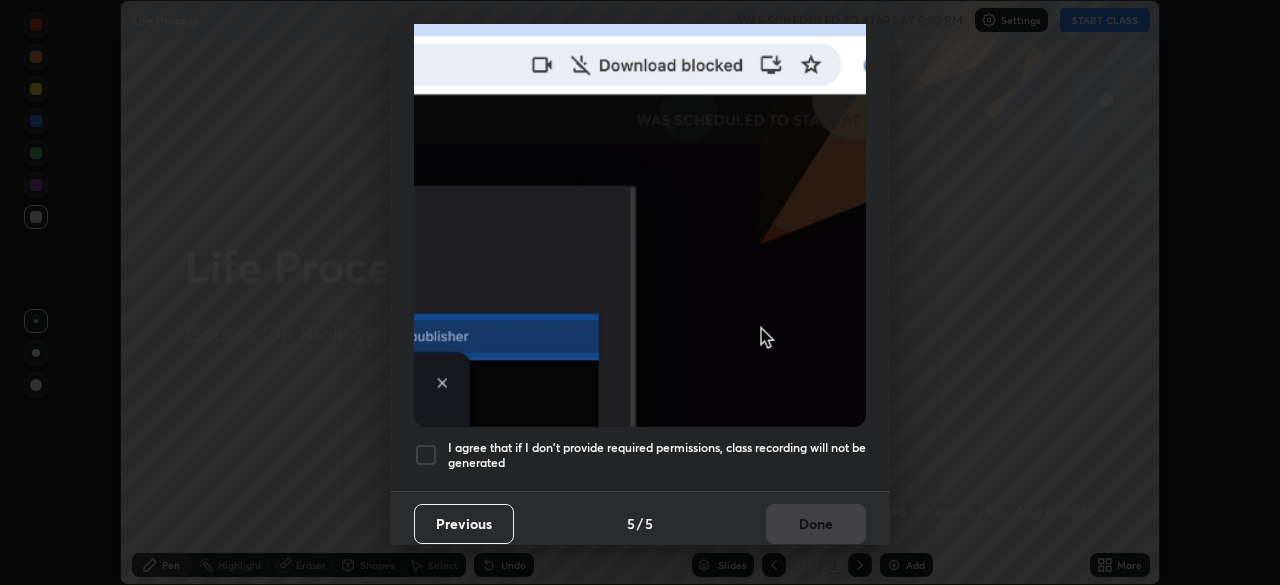 click at bounding box center (426, 455) 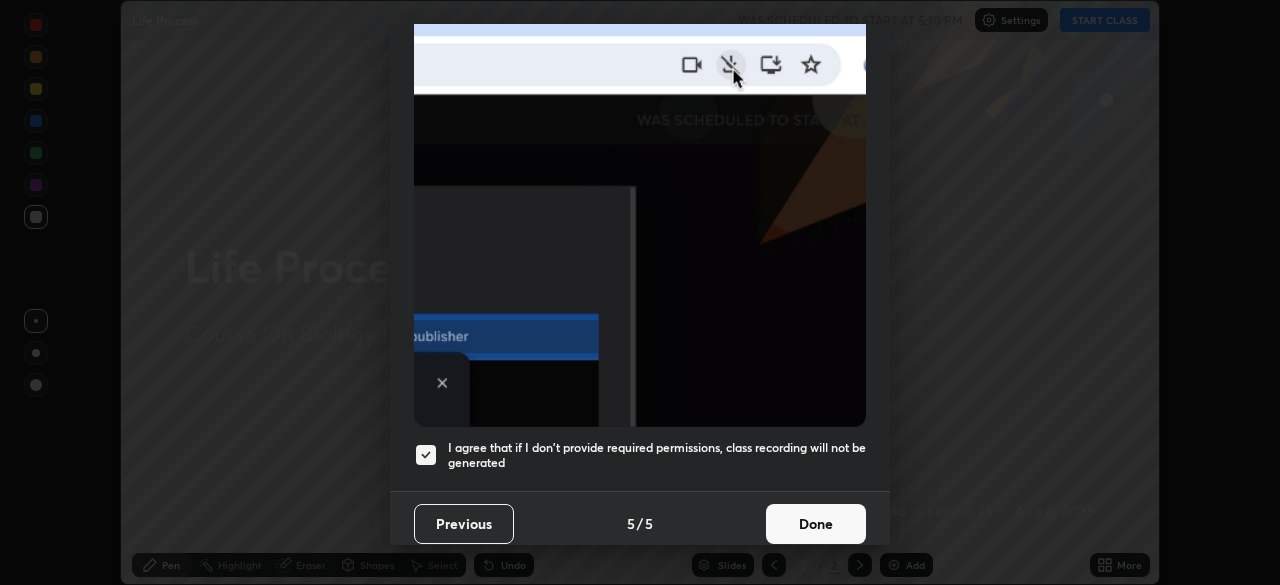 click on "Done" at bounding box center [816, 524] 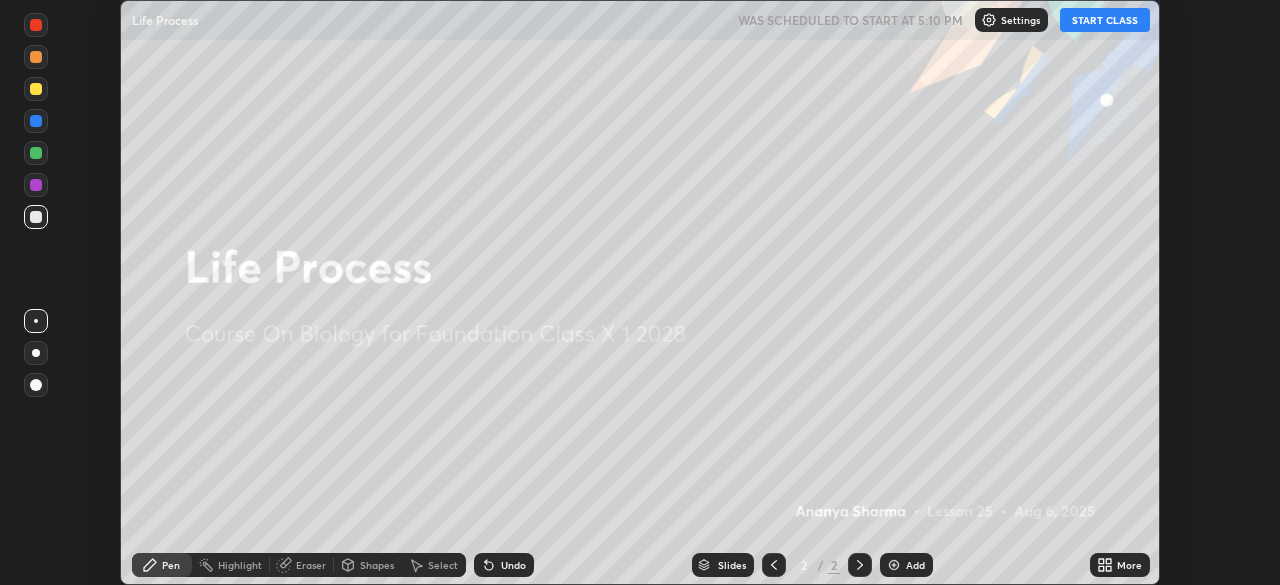 click on "START CLASS" at bounding box center [1105, 20] 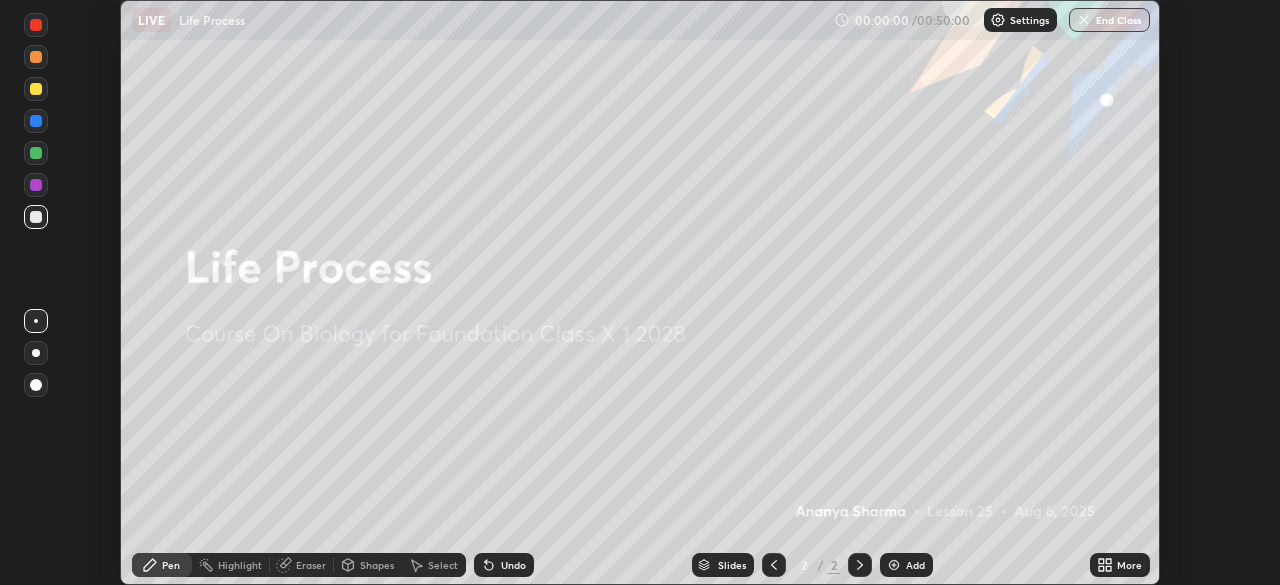 click 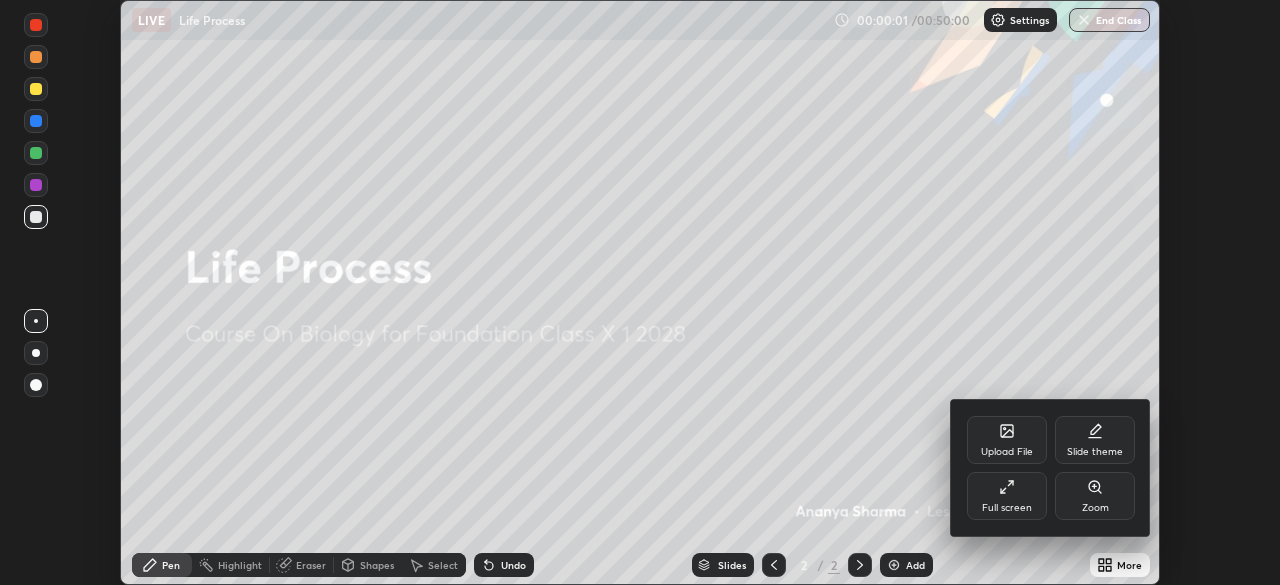 click on "Full screen" at bounding box center [1007, 508] 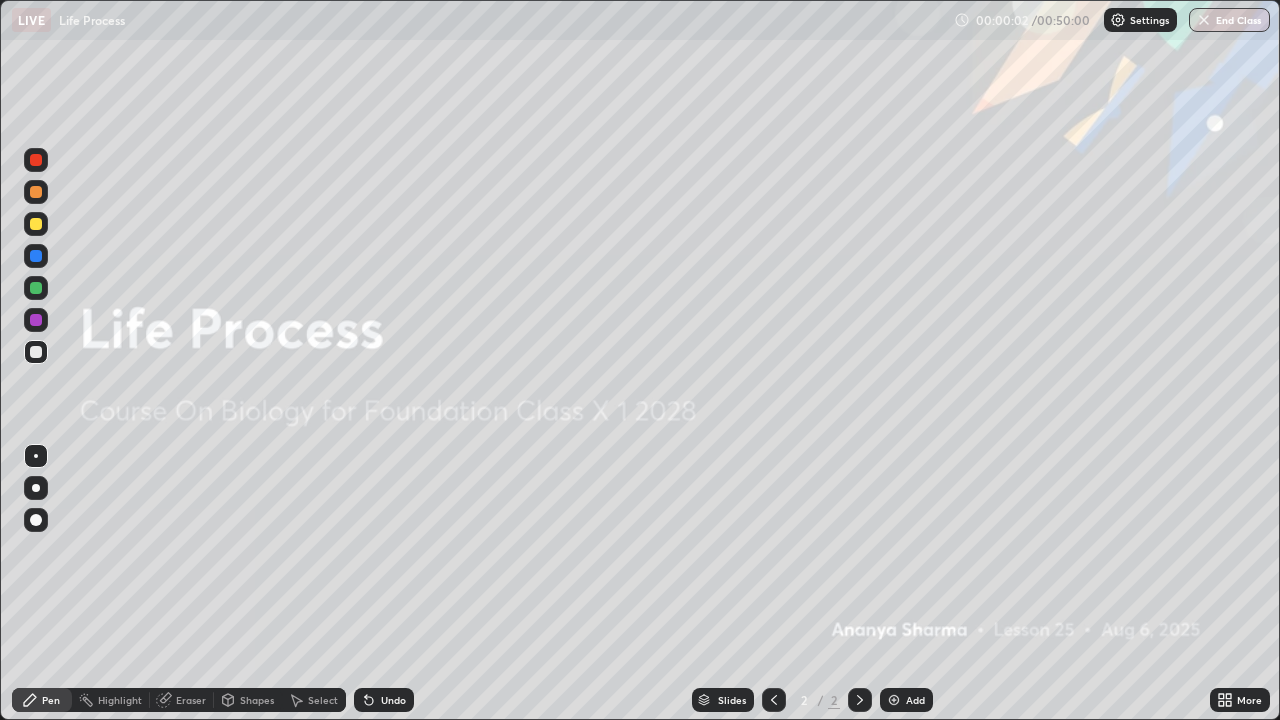 scroll, scrollTop: 99280, scrollLeft: 98720, axis: both 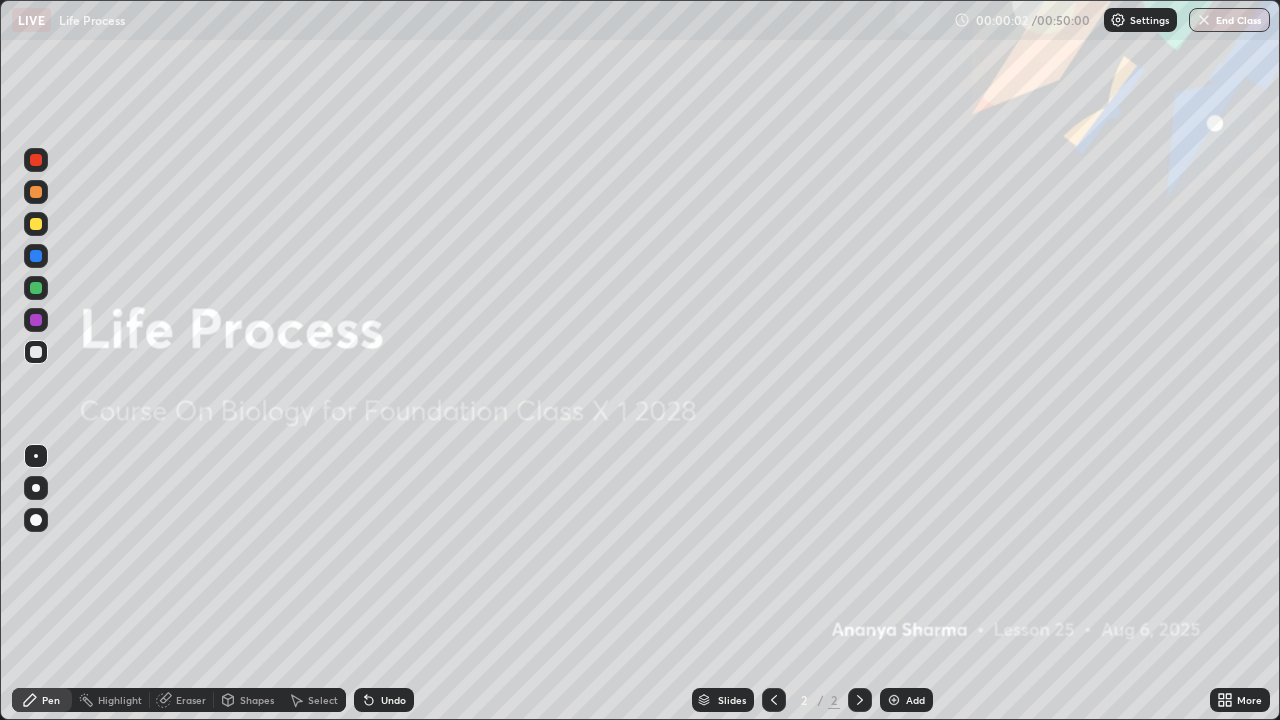 click on "Add" at bounding box center (915, 700) 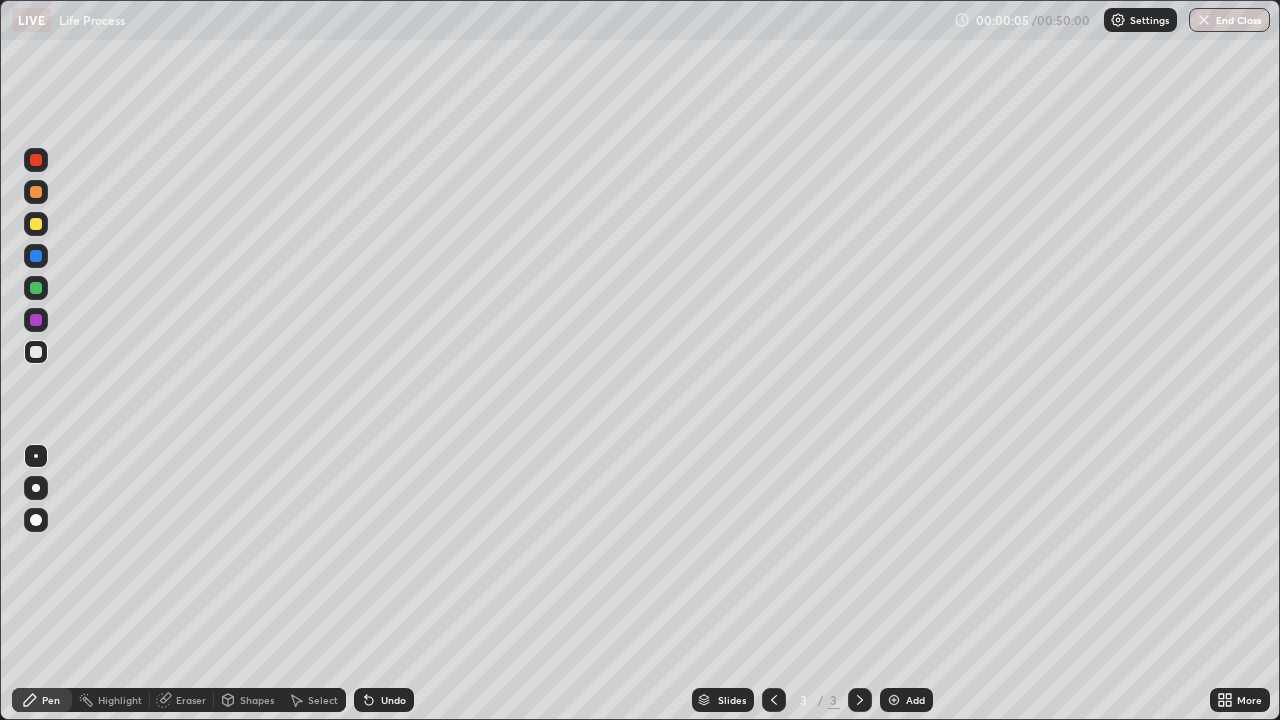 click at bounding box center (36, 488) 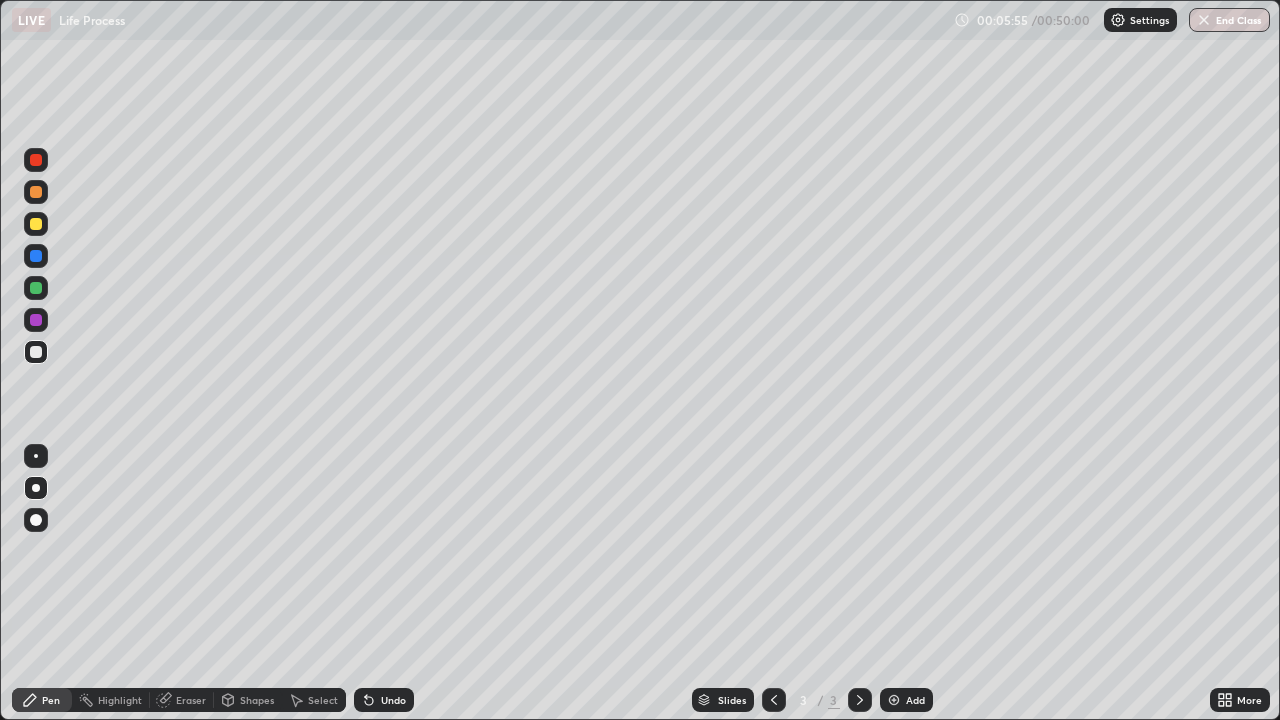 click at bounding box center (36, 224) 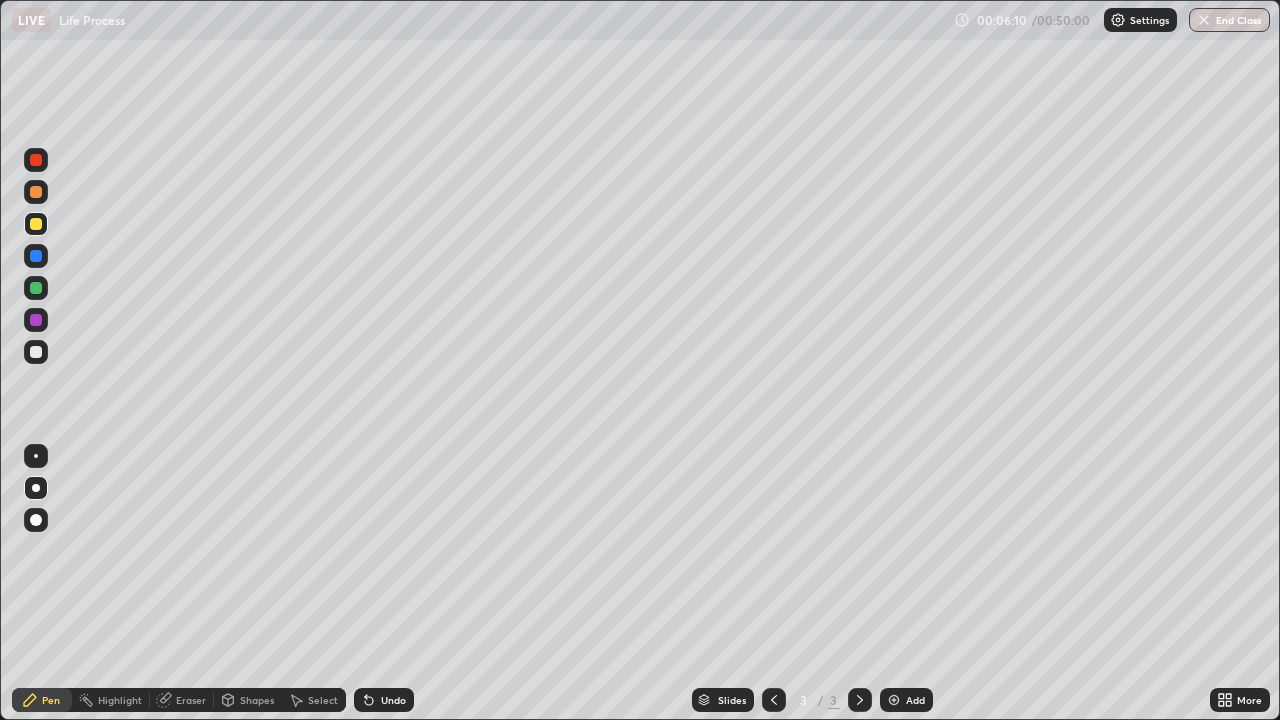 click at bounding box center (36, 288) 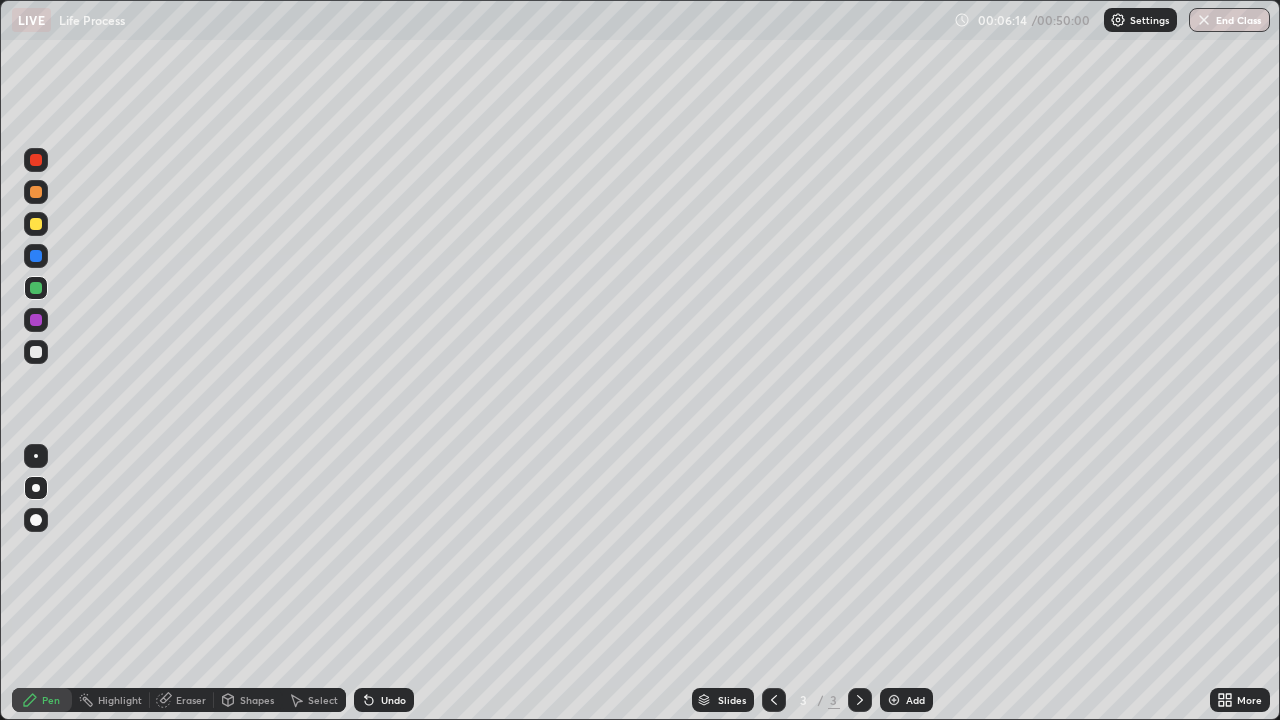 click at bounding box center (36, 352) 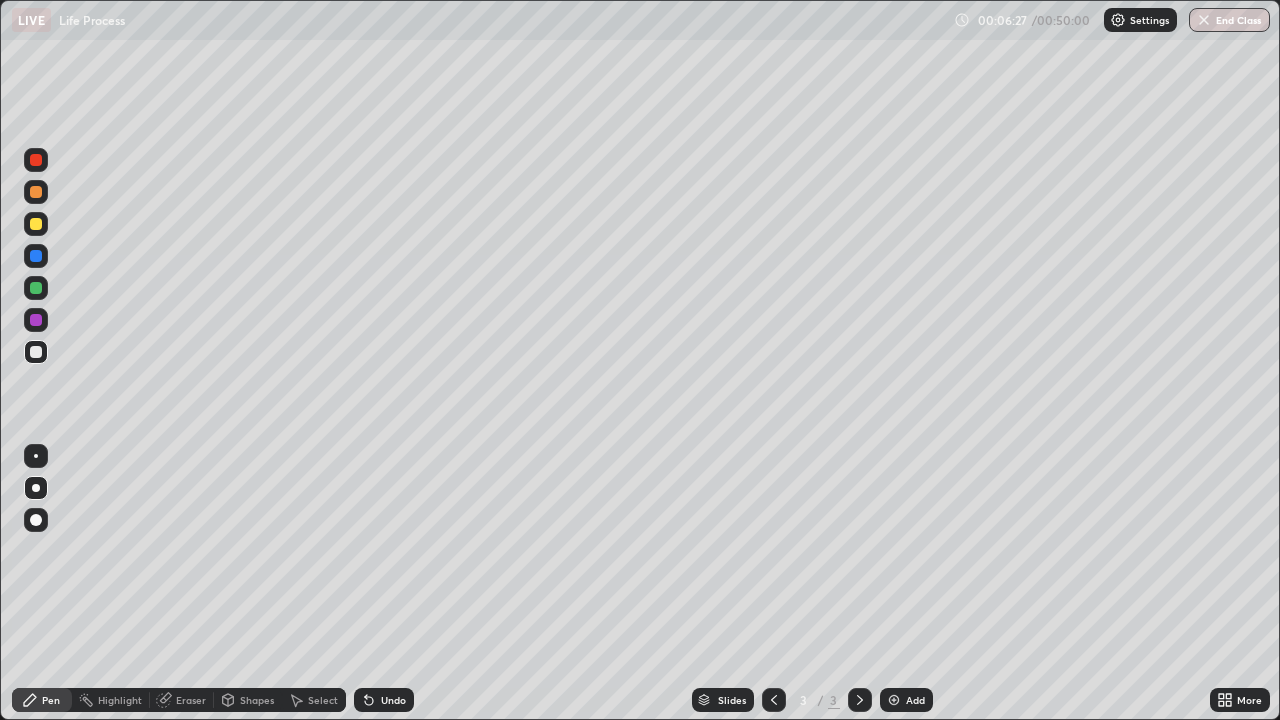 click on "Undo" at bounding box center [393, 700] 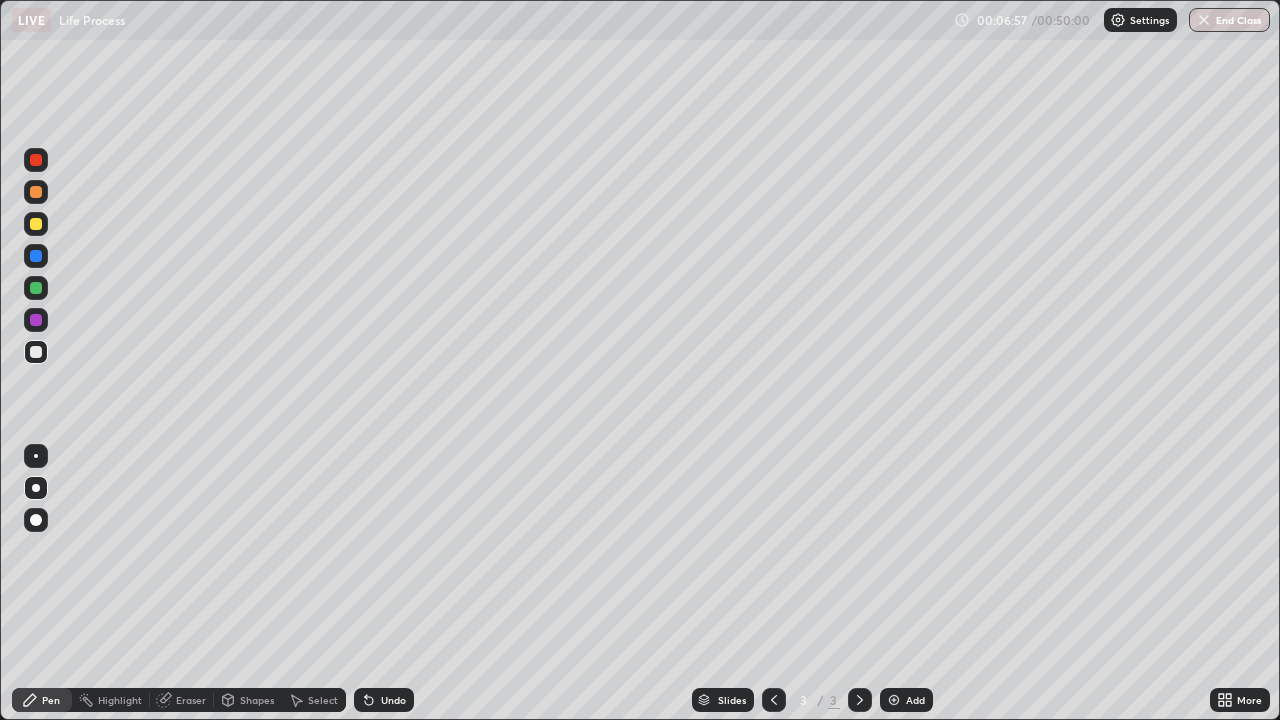 click at bounding box center (36, 288) 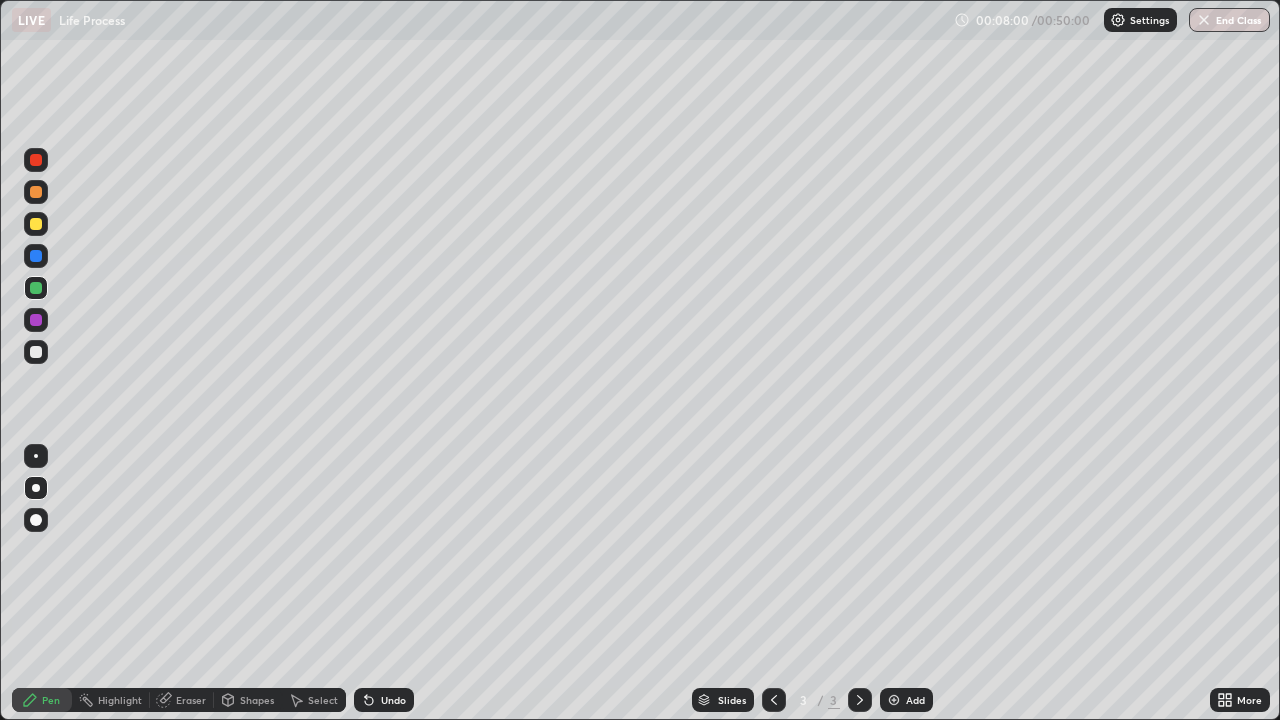 click on "Undo" at bounding box center [384, 700] 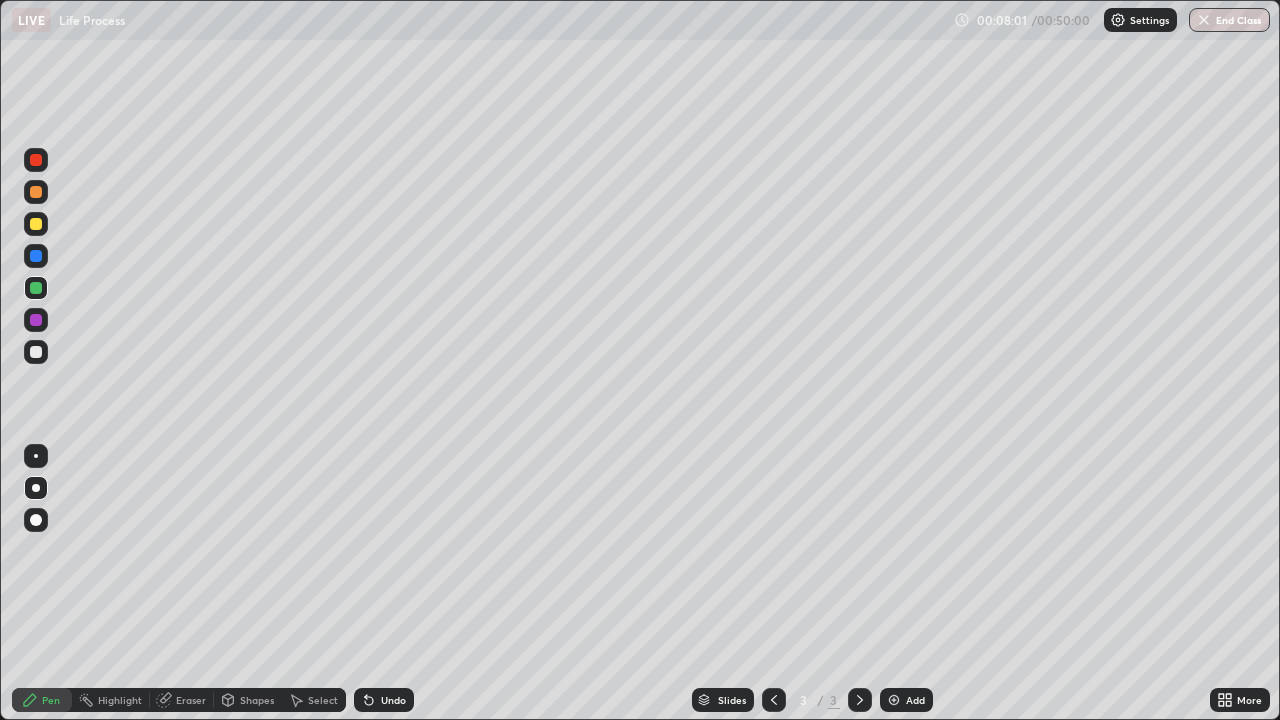 click on "Undo" at bounding box center [384, 700] 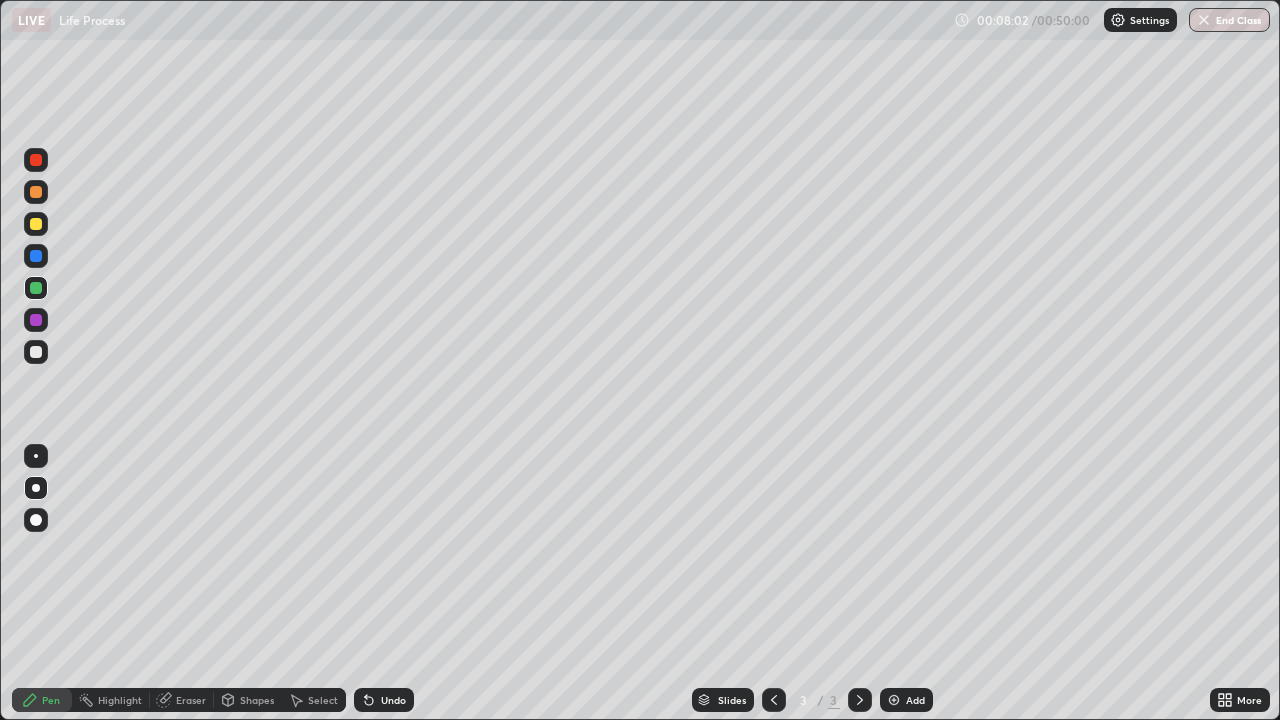 click on "Undo" at bounding box center (384, 700) 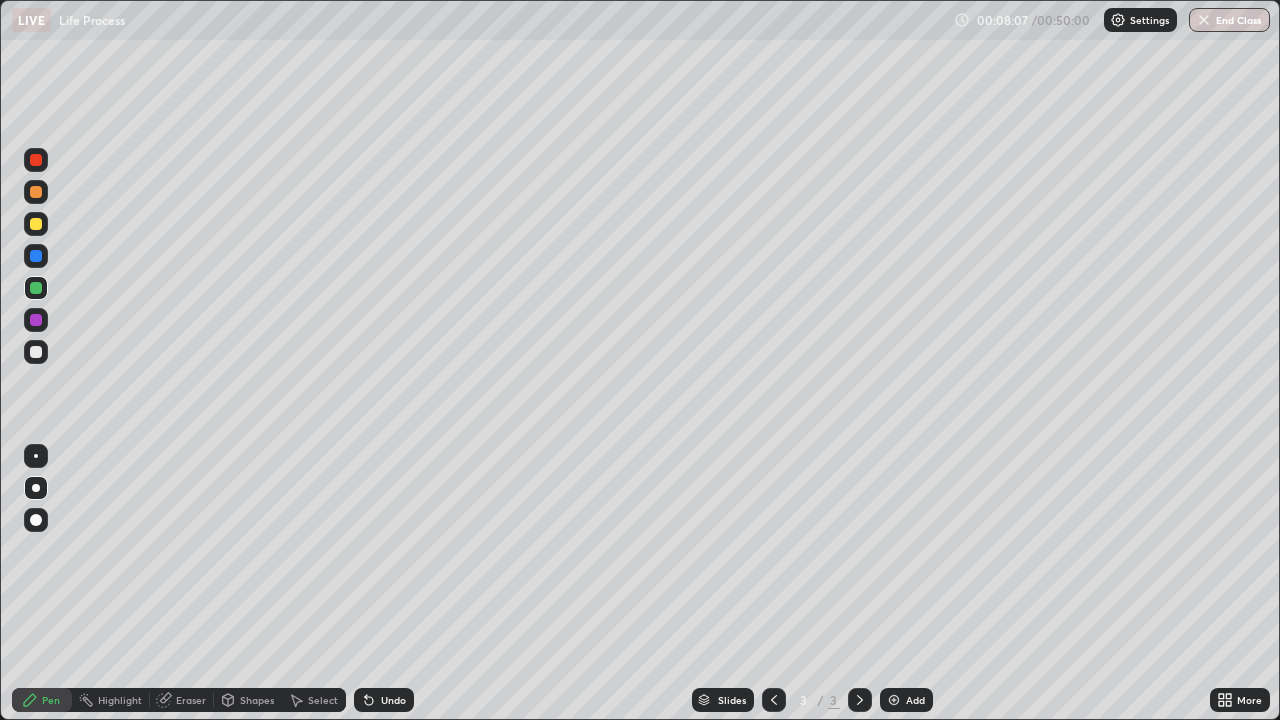 click 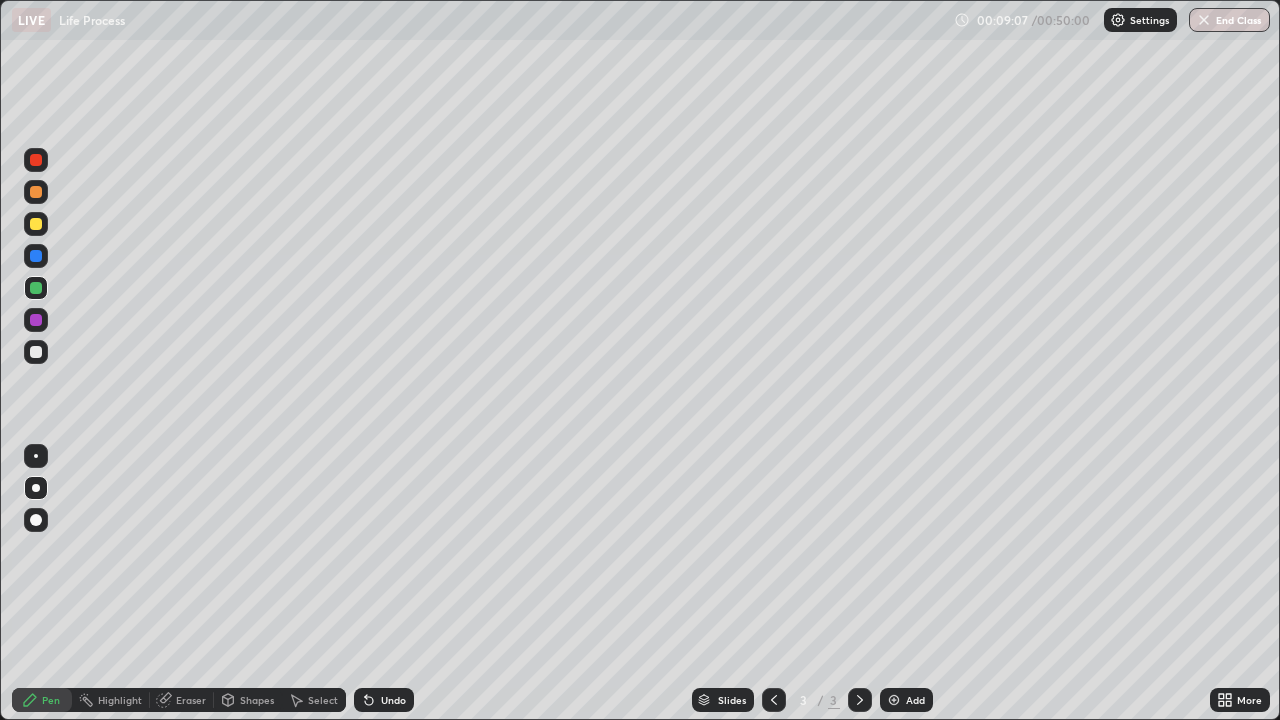 click at bounding box center (36, 192) 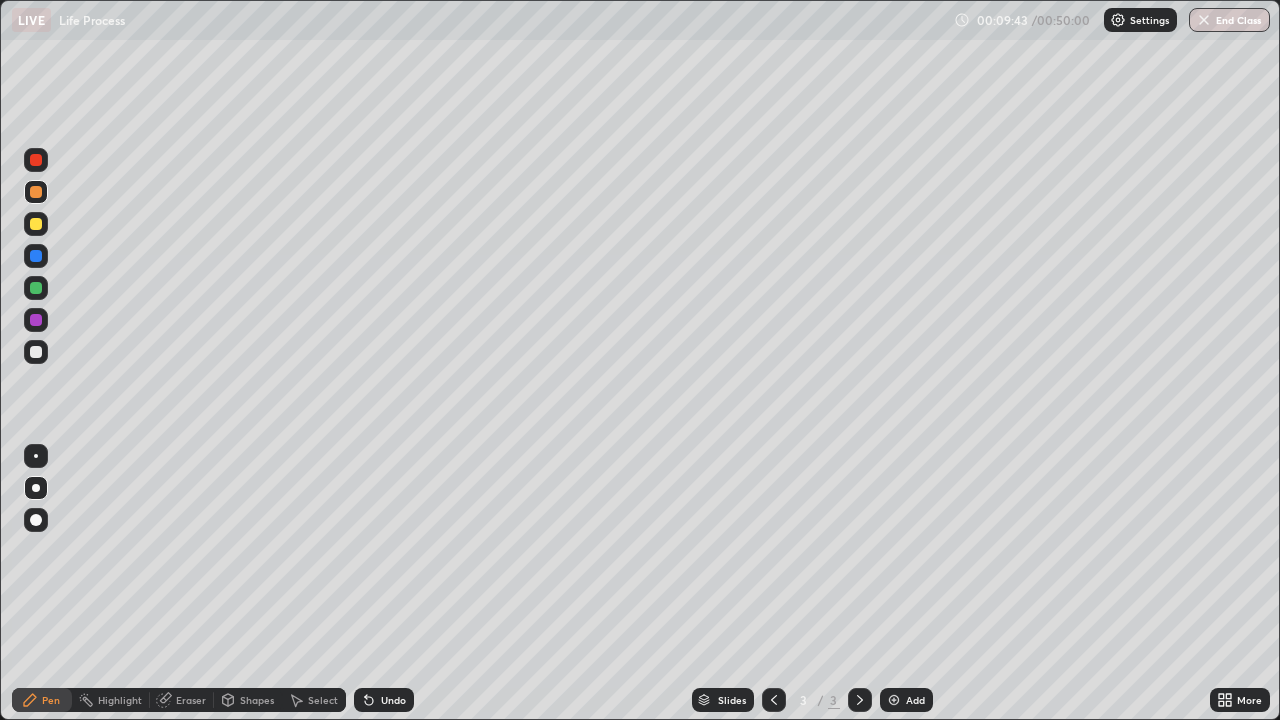 click at bounding box center [36, 352] 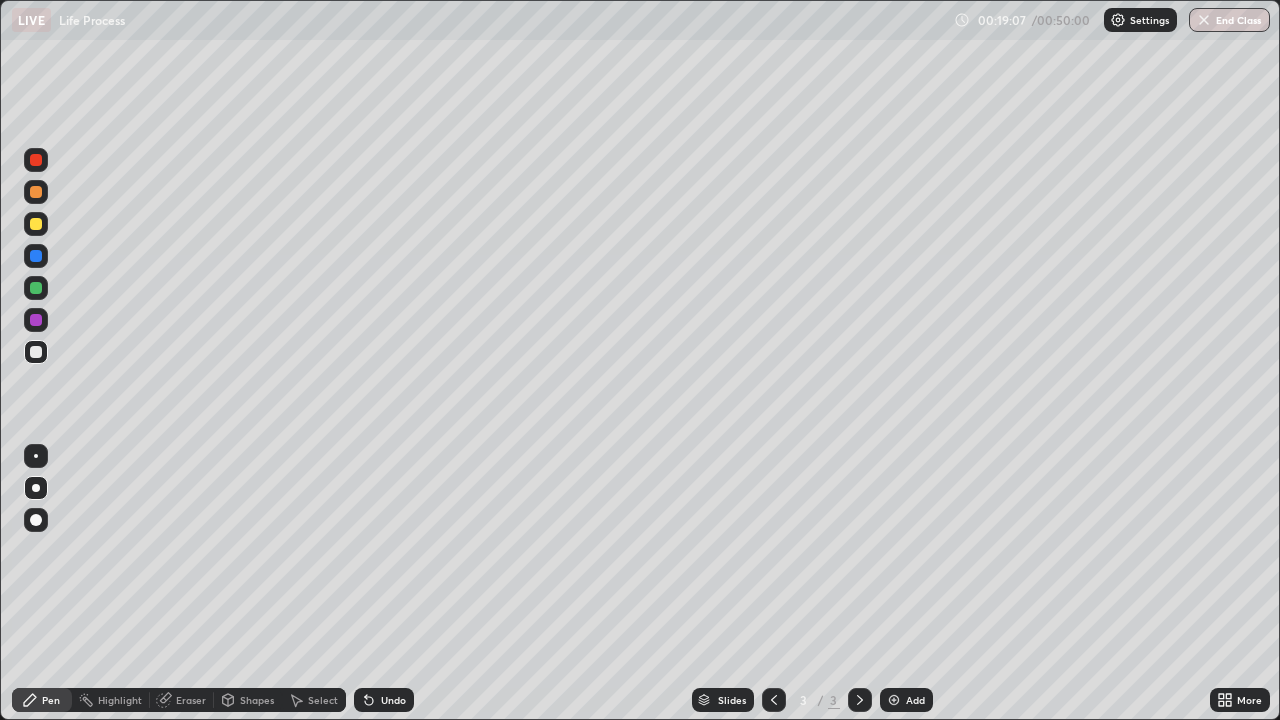 click at bounding box center (36, 160) 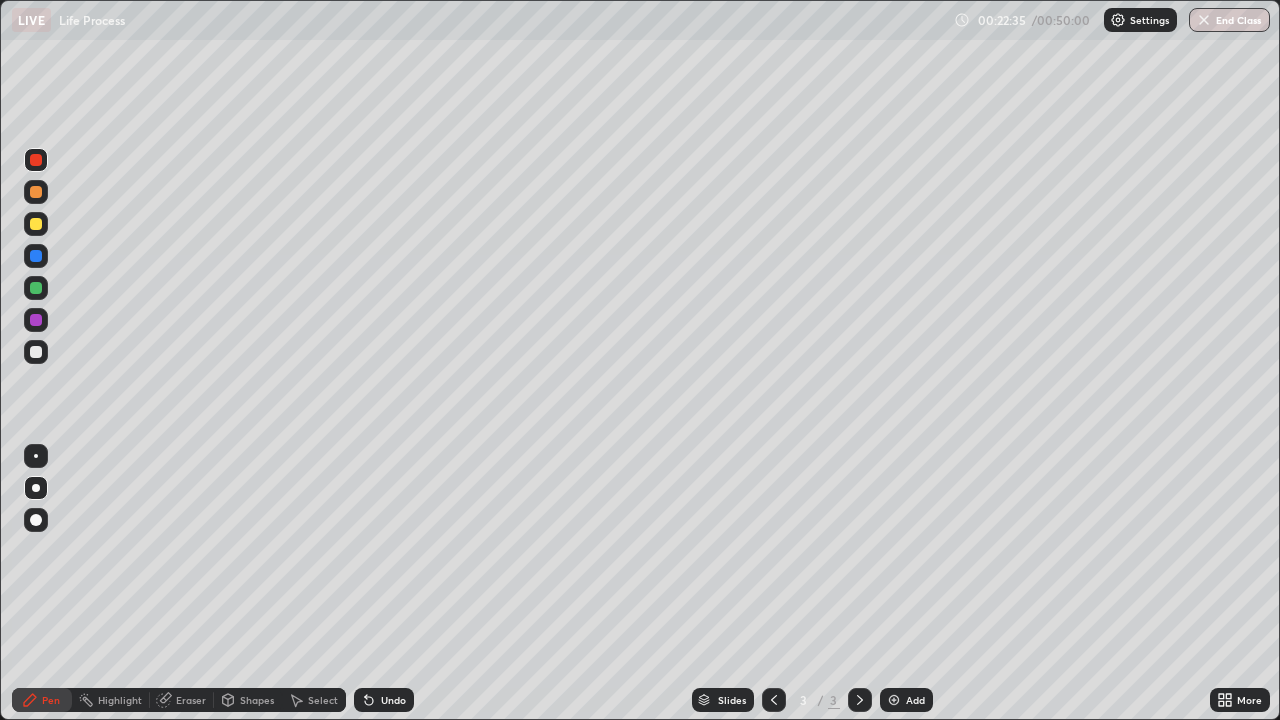 click on "Add" at bounding box center [906, 700] 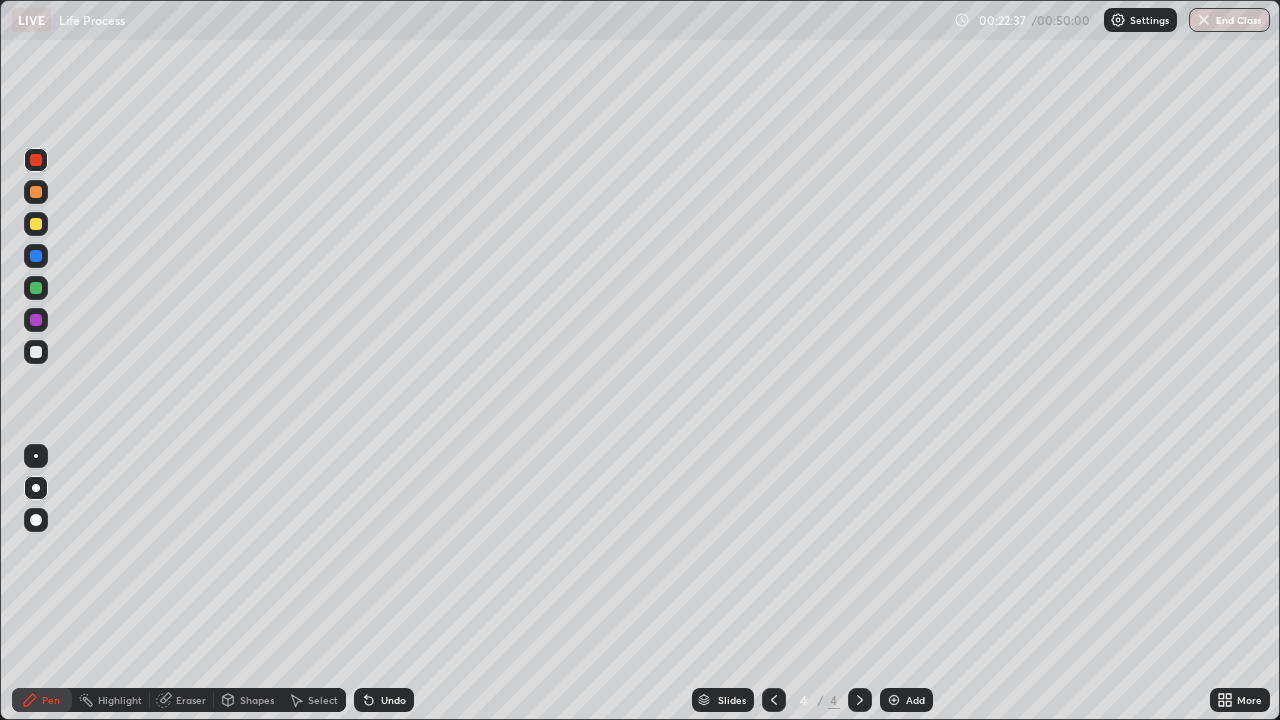 click at bounding box center (36, 352) 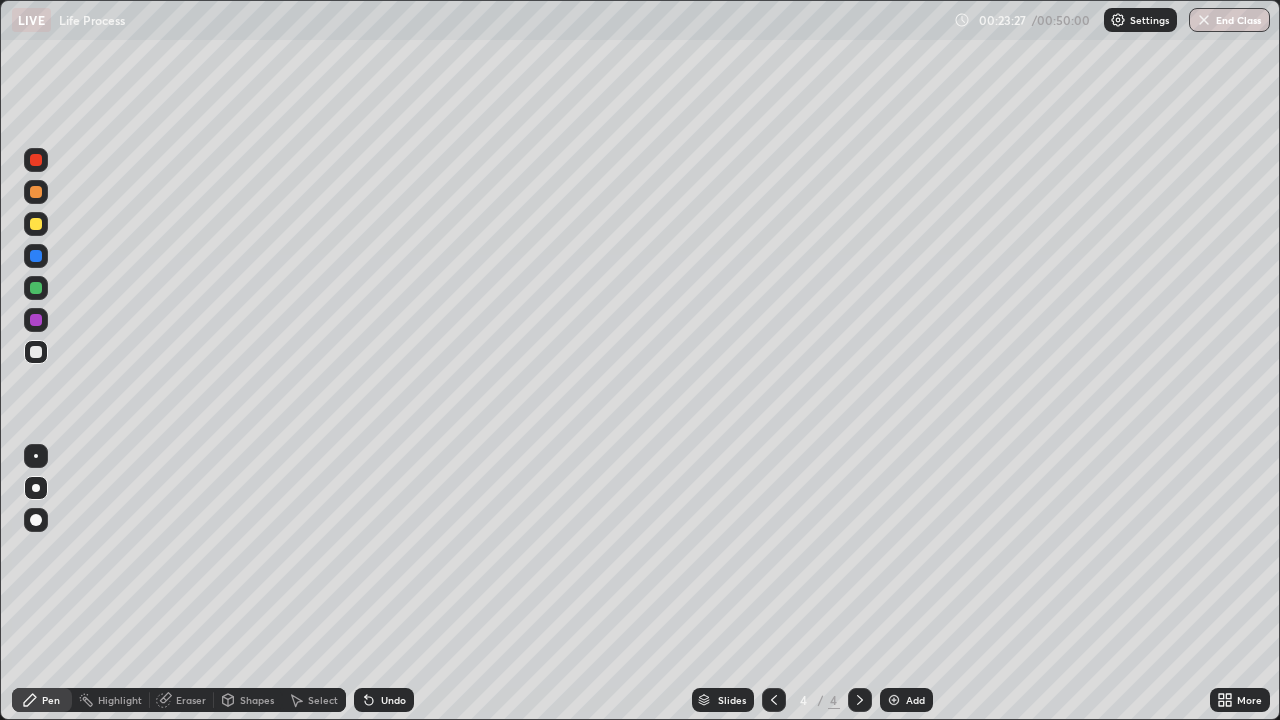 click at bounding box center [36, 160] 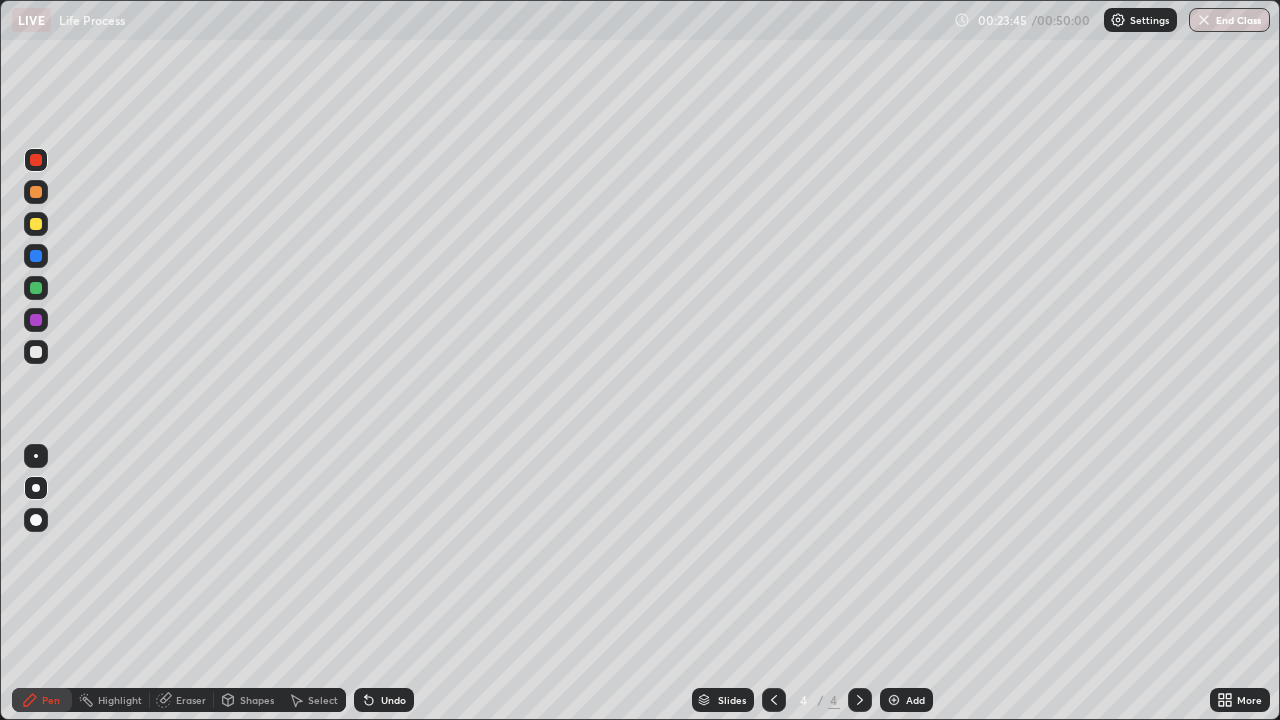 click at bounding box center [36, 256] 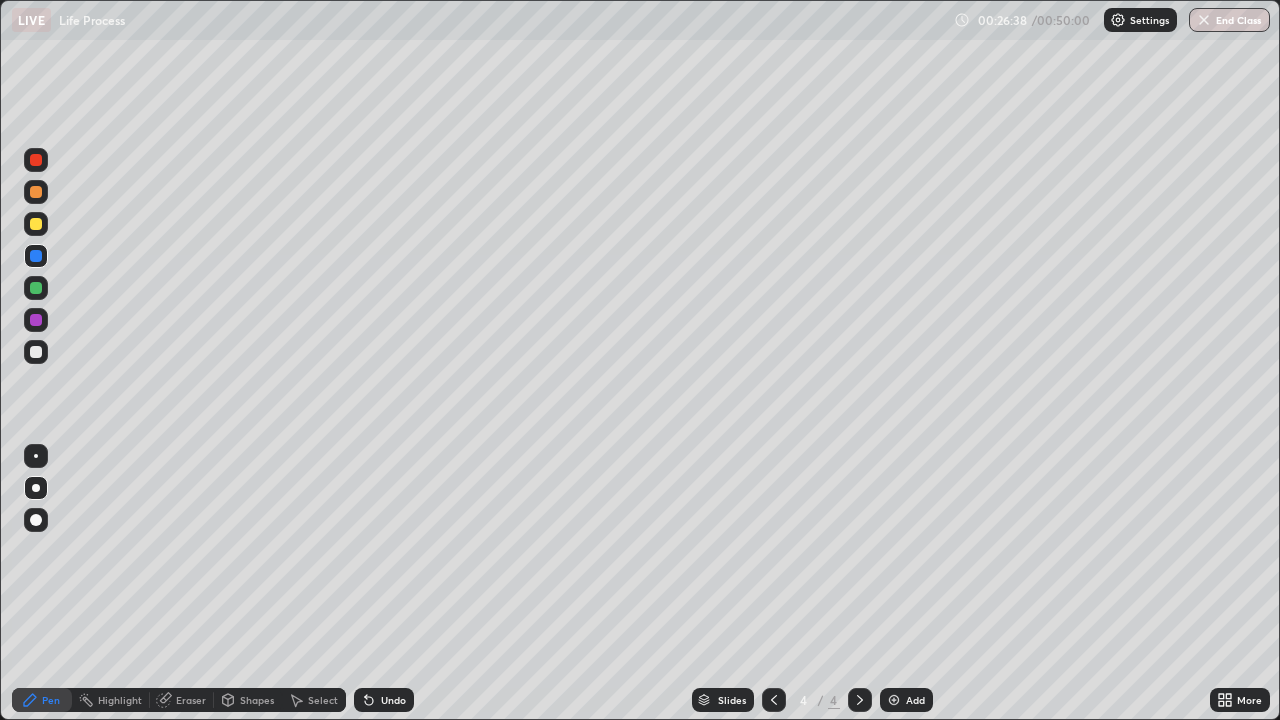 click at bounding box center (36, 352) 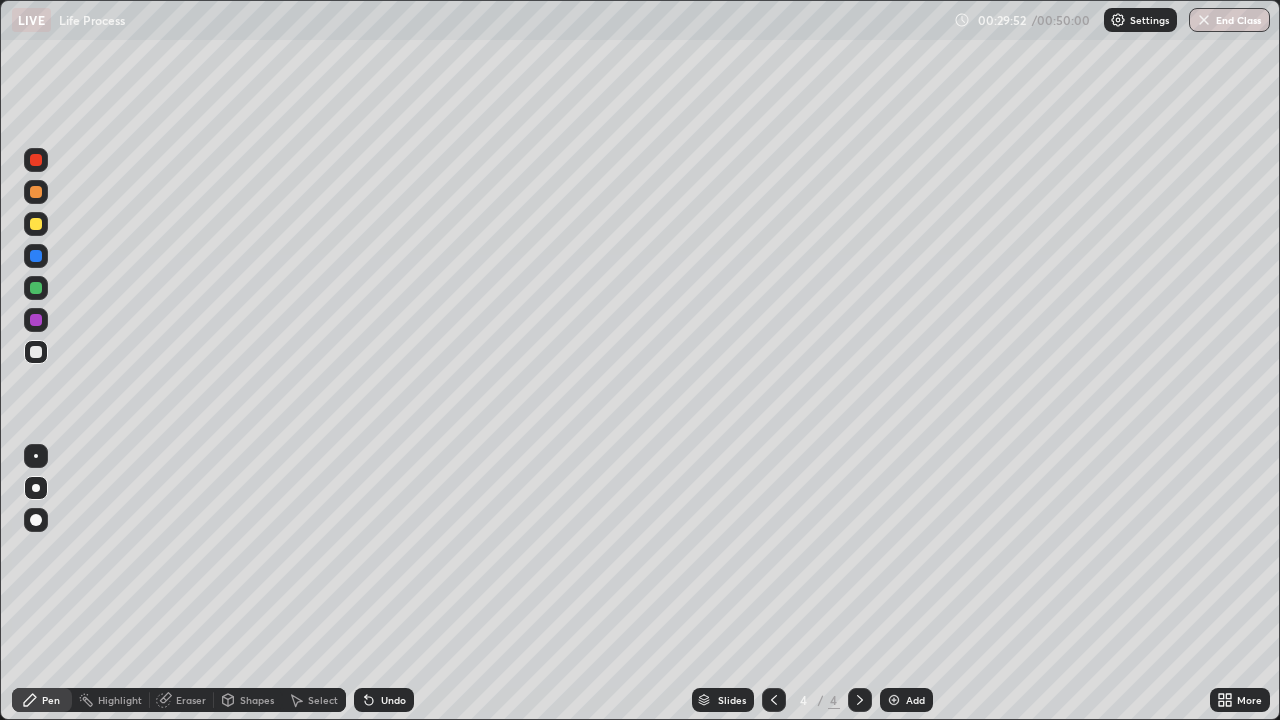 click at bounding box center (36, 288) 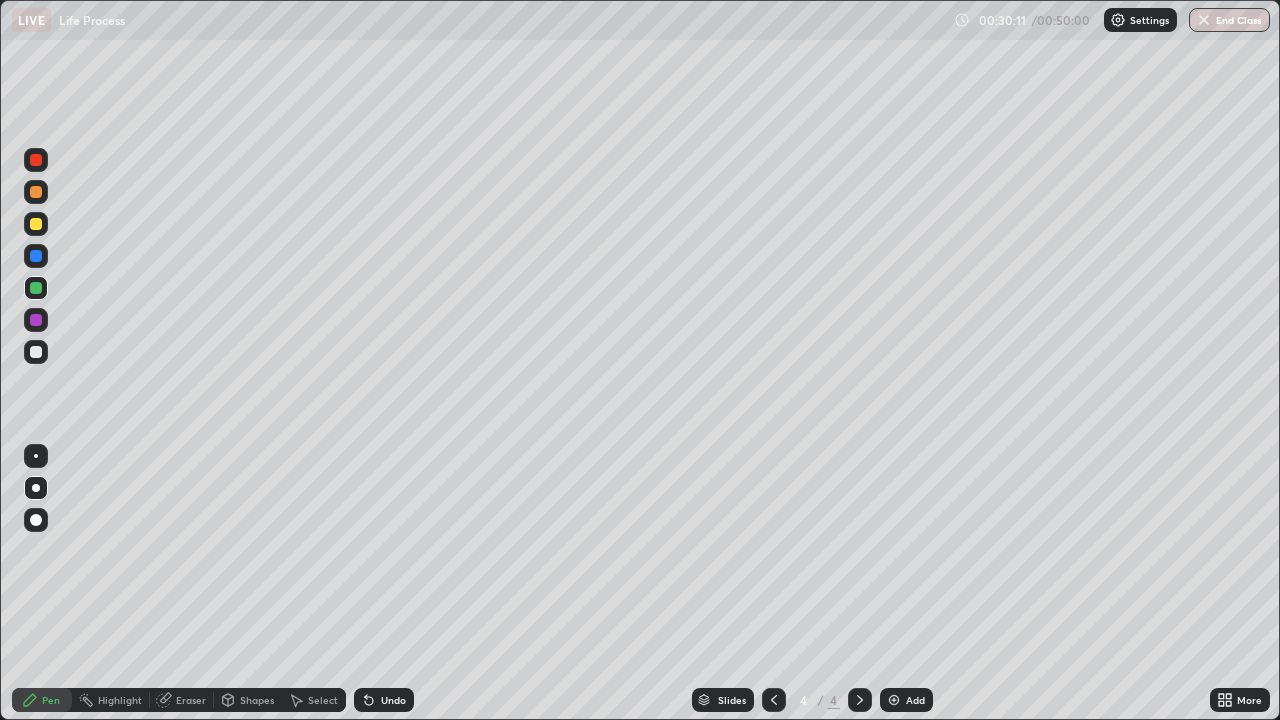 click at bounding box center [36, 288] 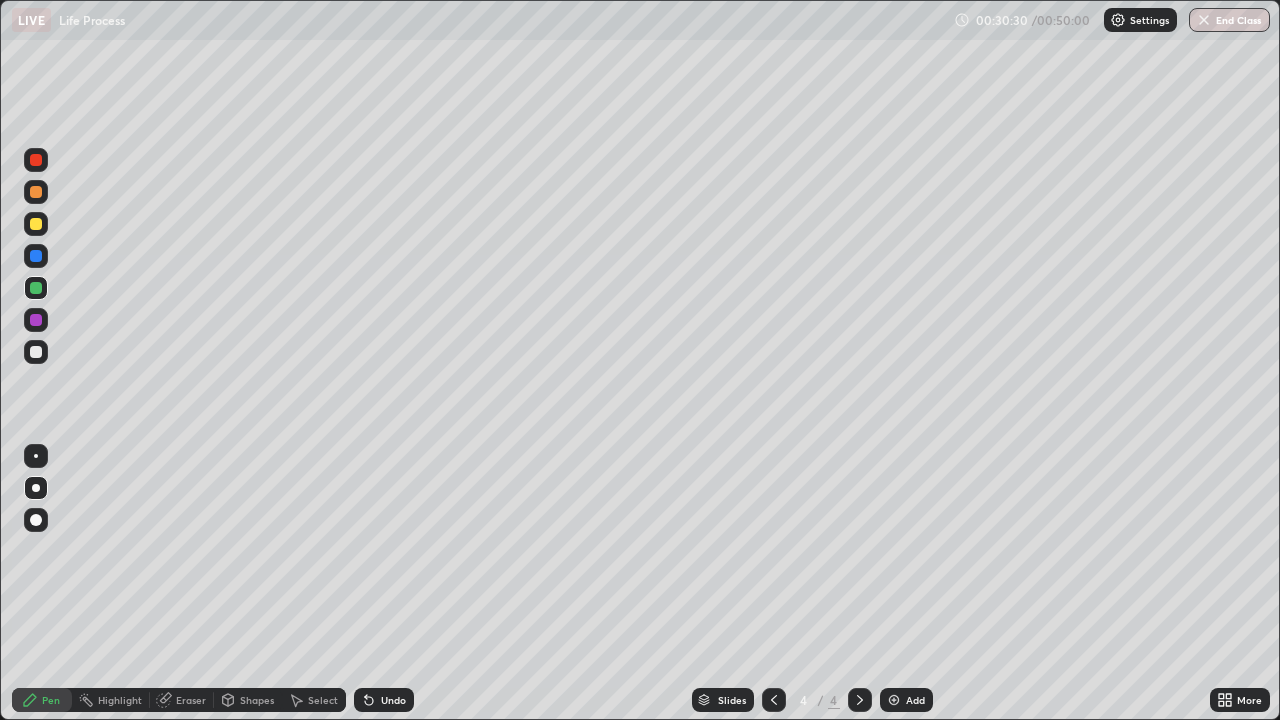 click on "Undo" at bounding box center [393, 700] 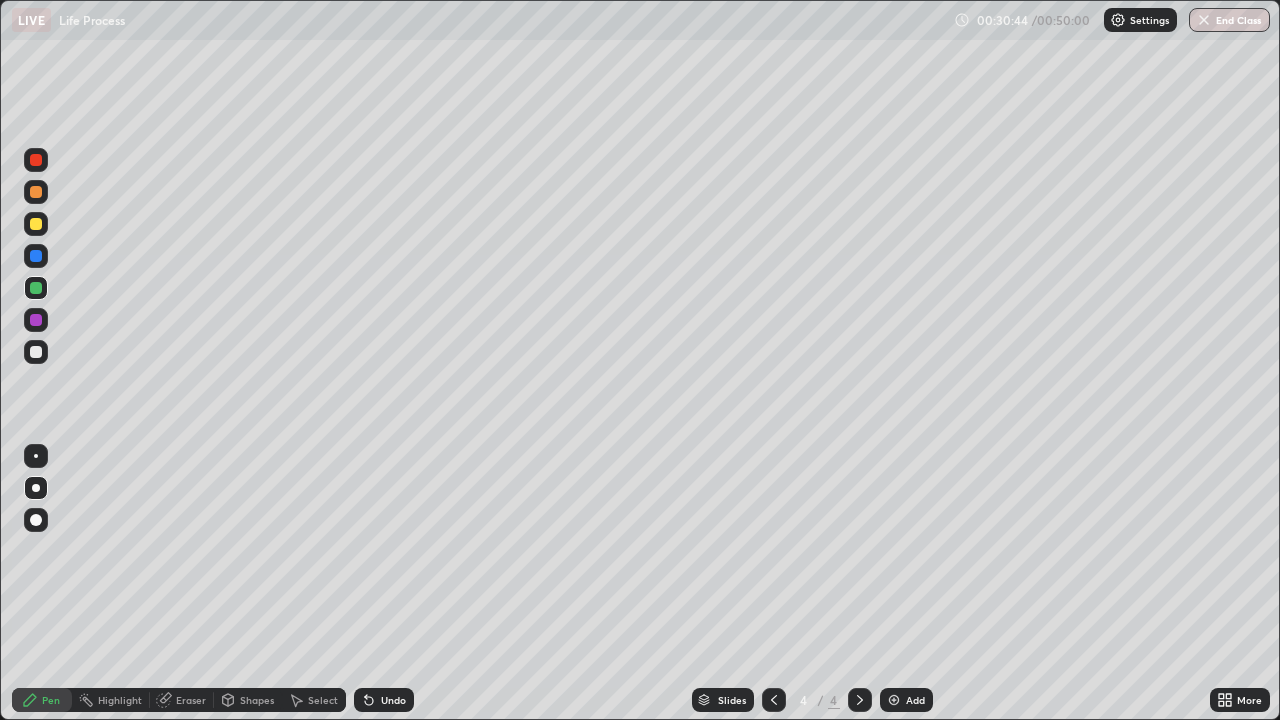 click at bounding box center [36, 224] 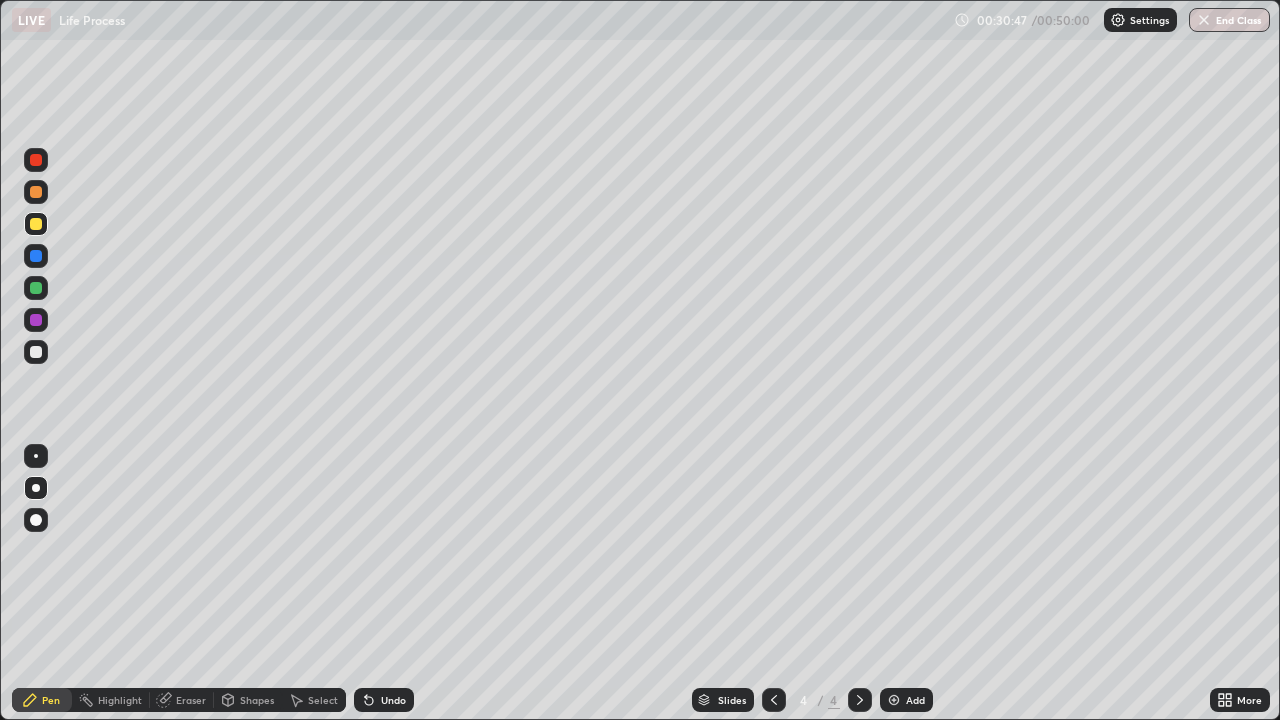 click at bounding box center (36, 256) 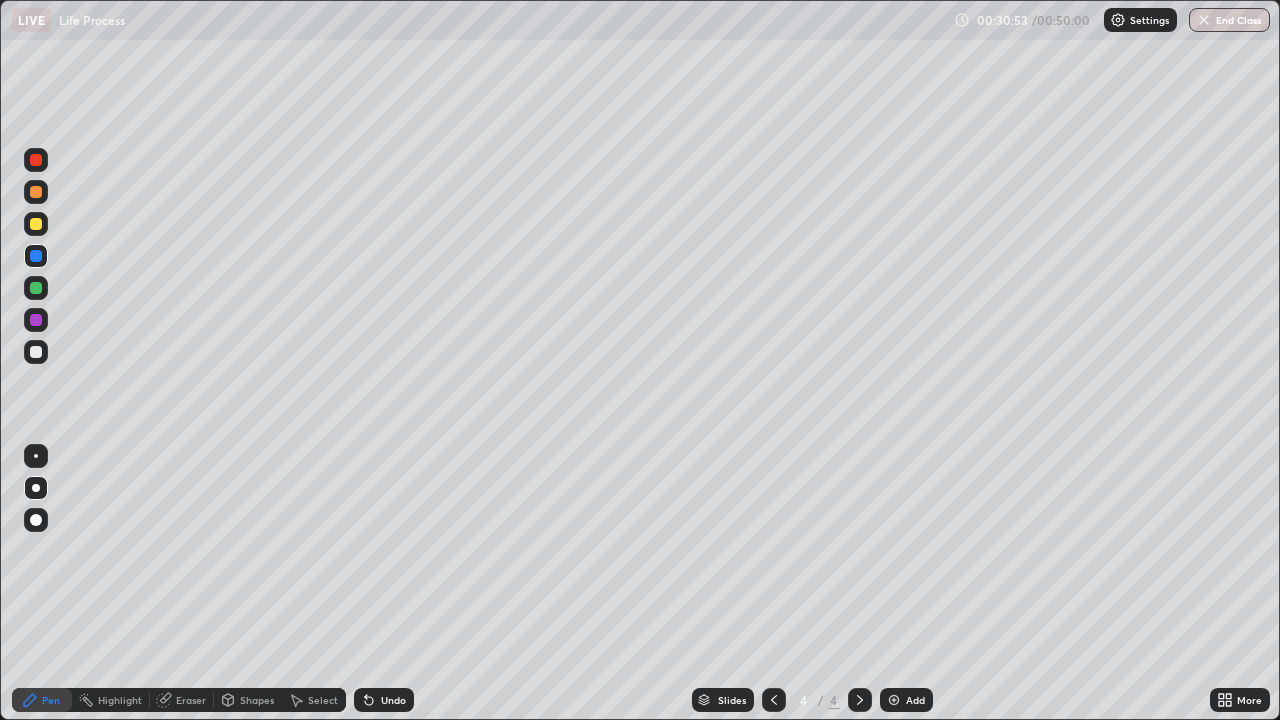 click at bounding box center [36, 288] 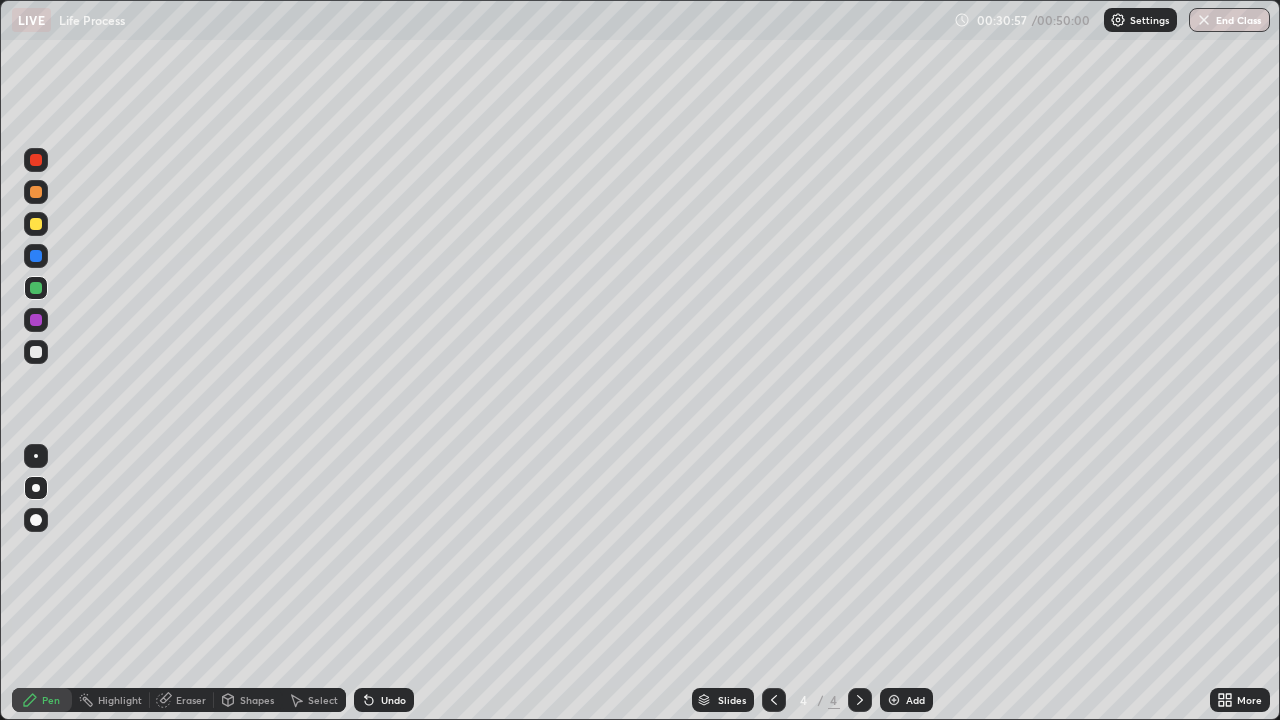 click on "Undo" at bounding box center [384, 700] 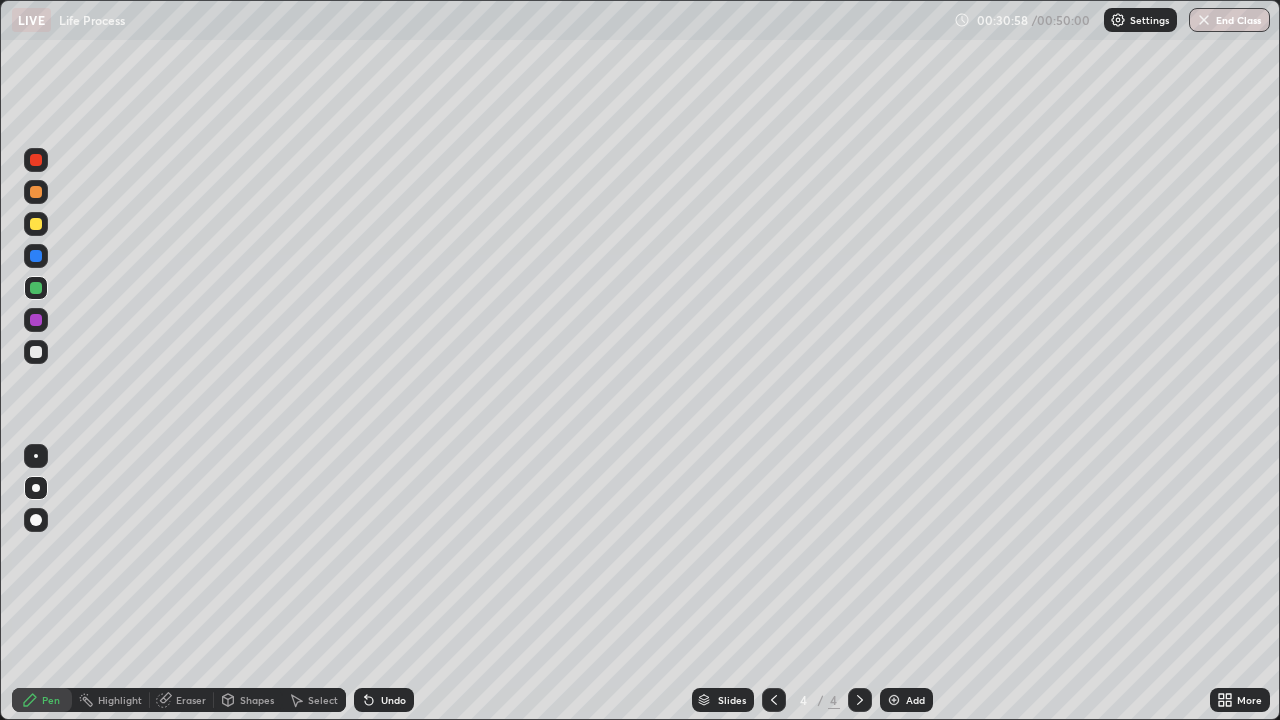 click on "Eraser" at bounding box center [182, 700] 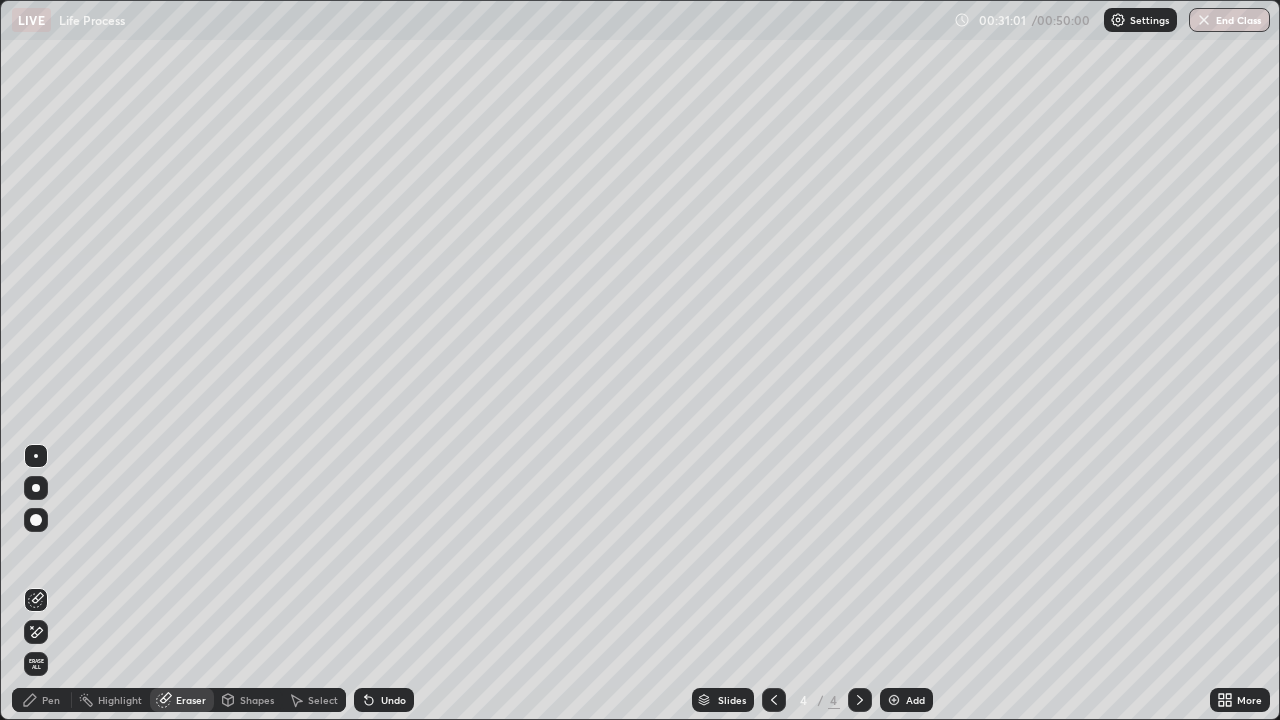 click 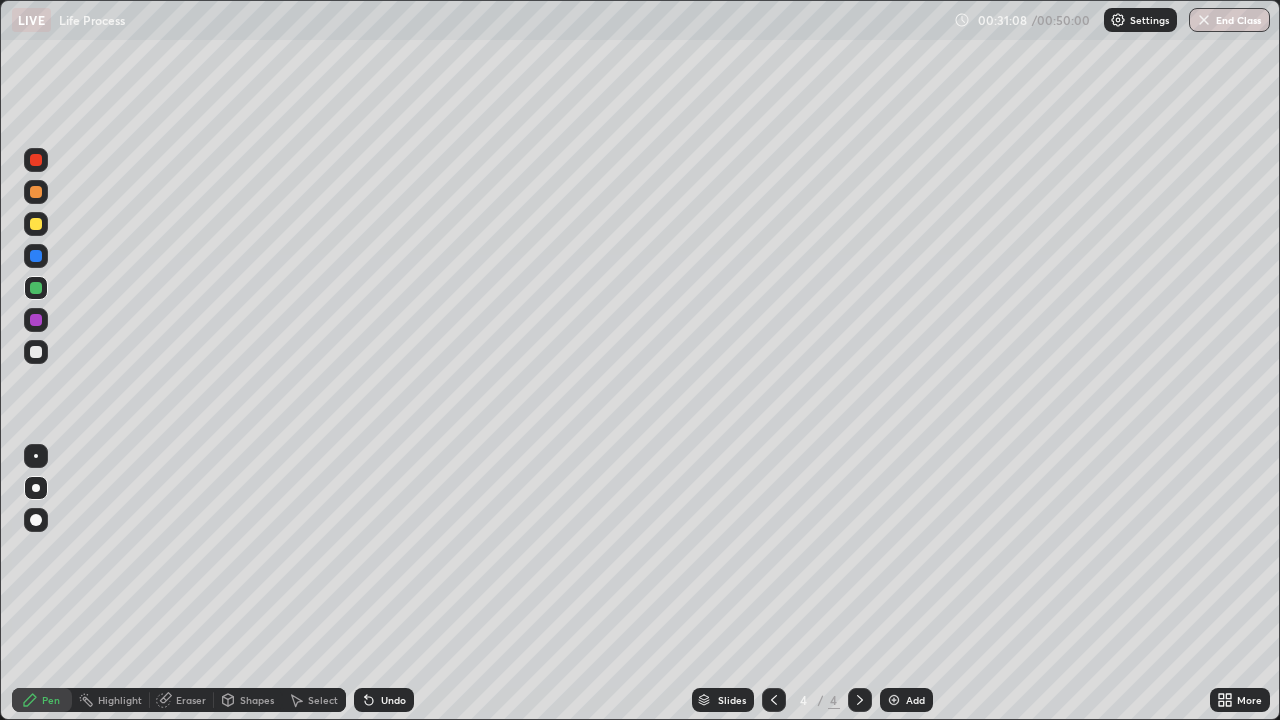 click on "Undo" at bounding box center (393, 700) 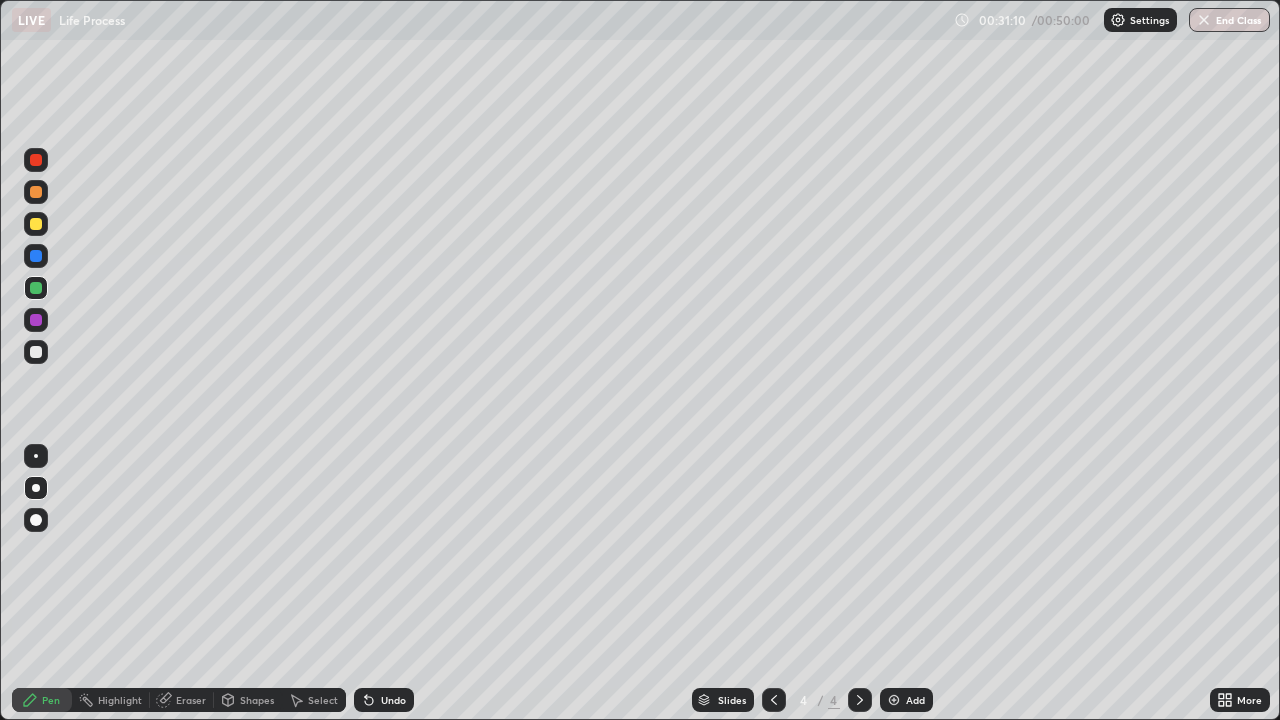 click on "Eraser" at bounding box center (182, 700) 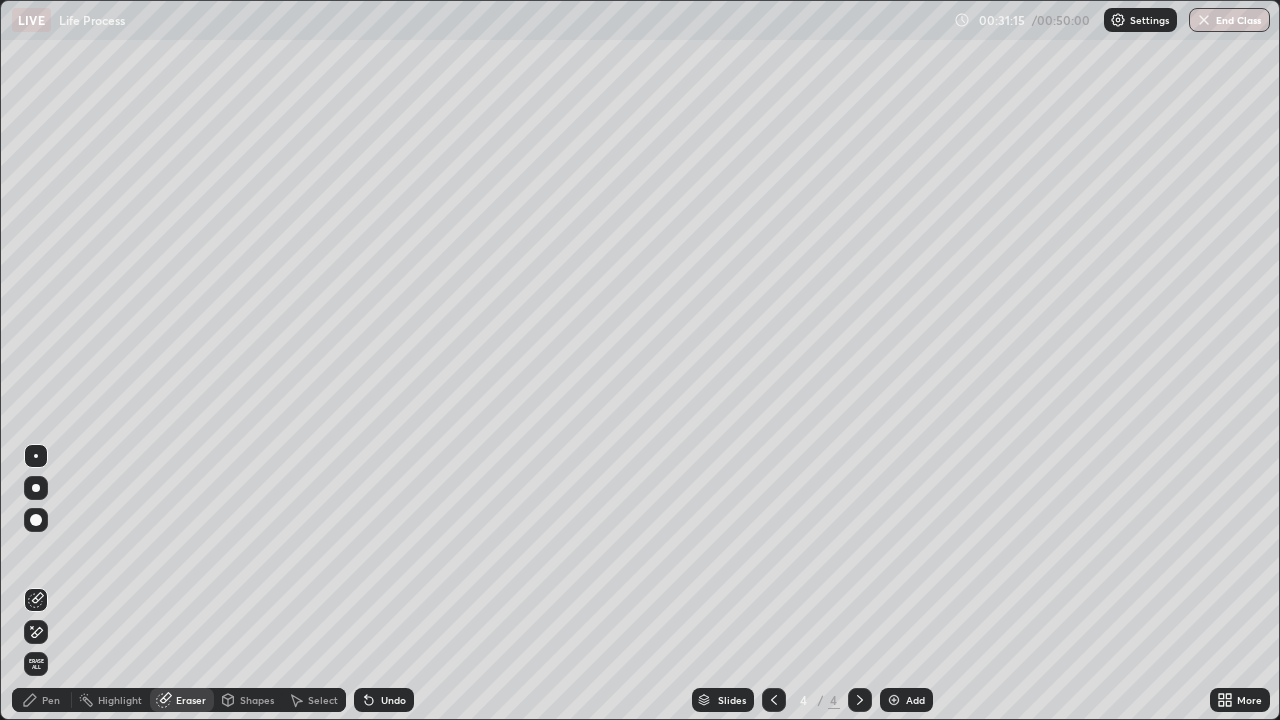 click on "Pen" at bounding box center (42, 700) 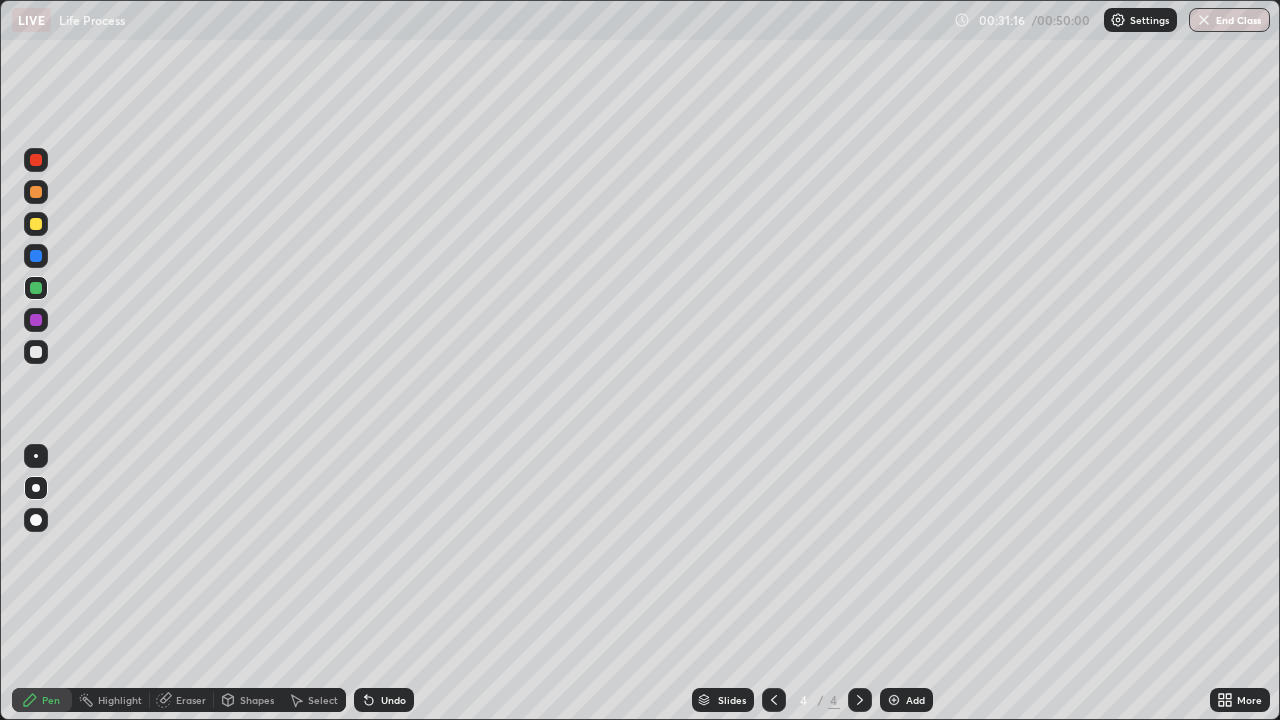 click at bounding box center (36, 224) 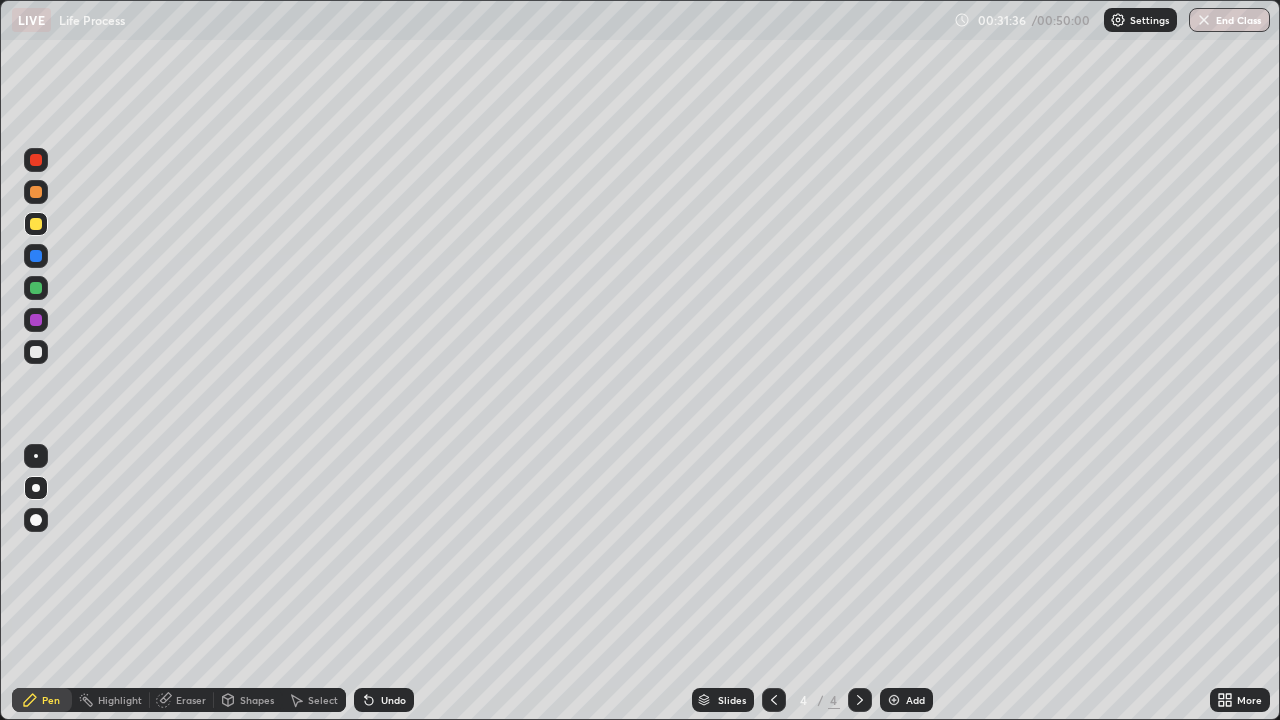 click at bounding box center [36, 256] 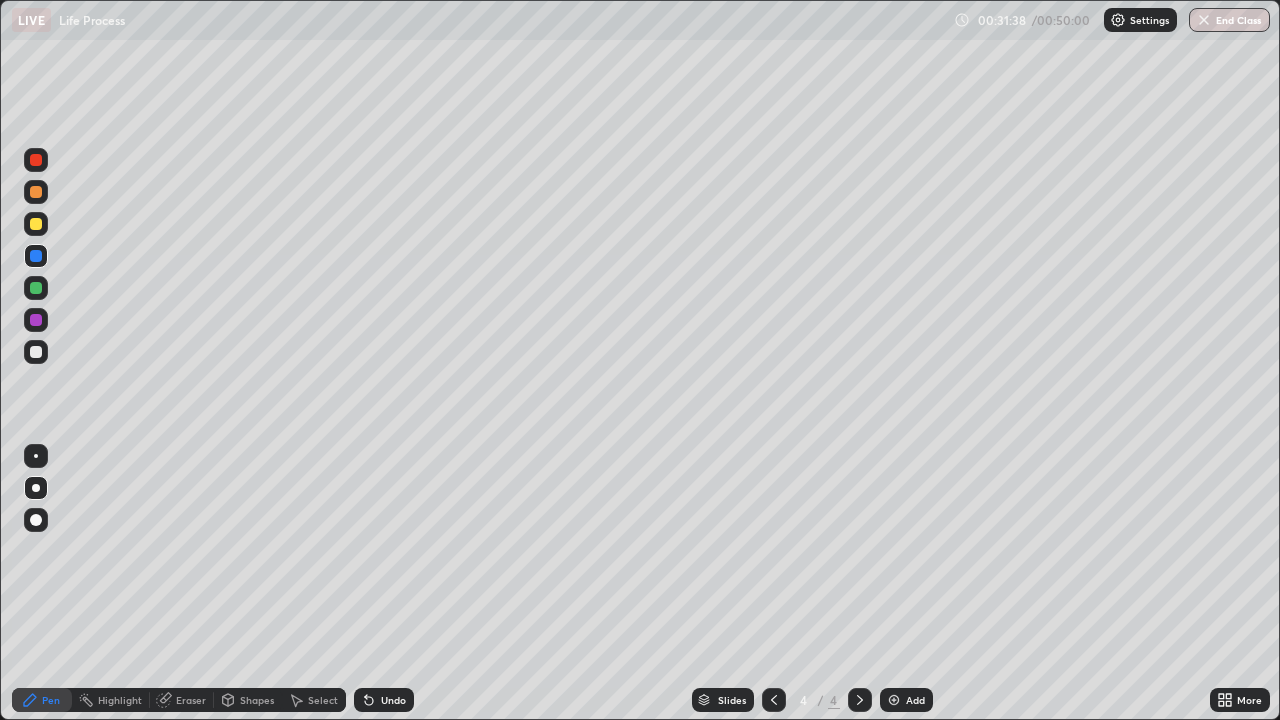 click on "Slides 4 / 4 Add" at bounding box center [812, 700] 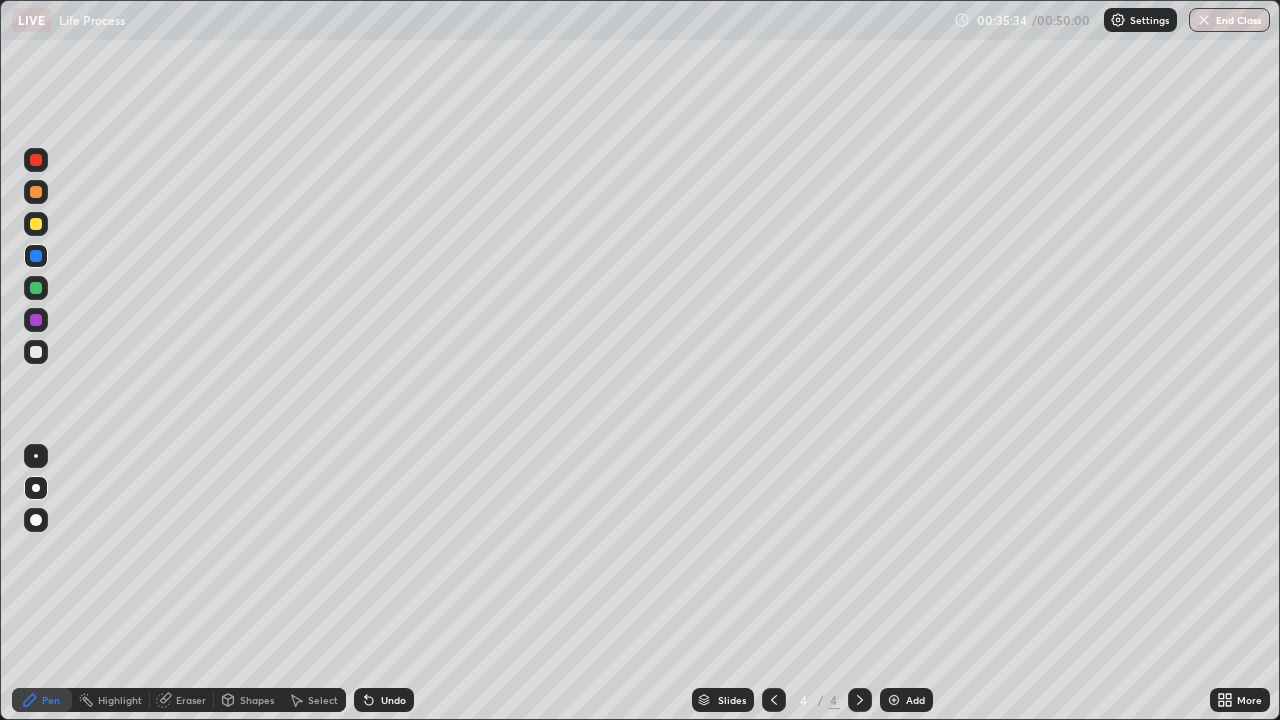 click at bounding box center (36, 192) 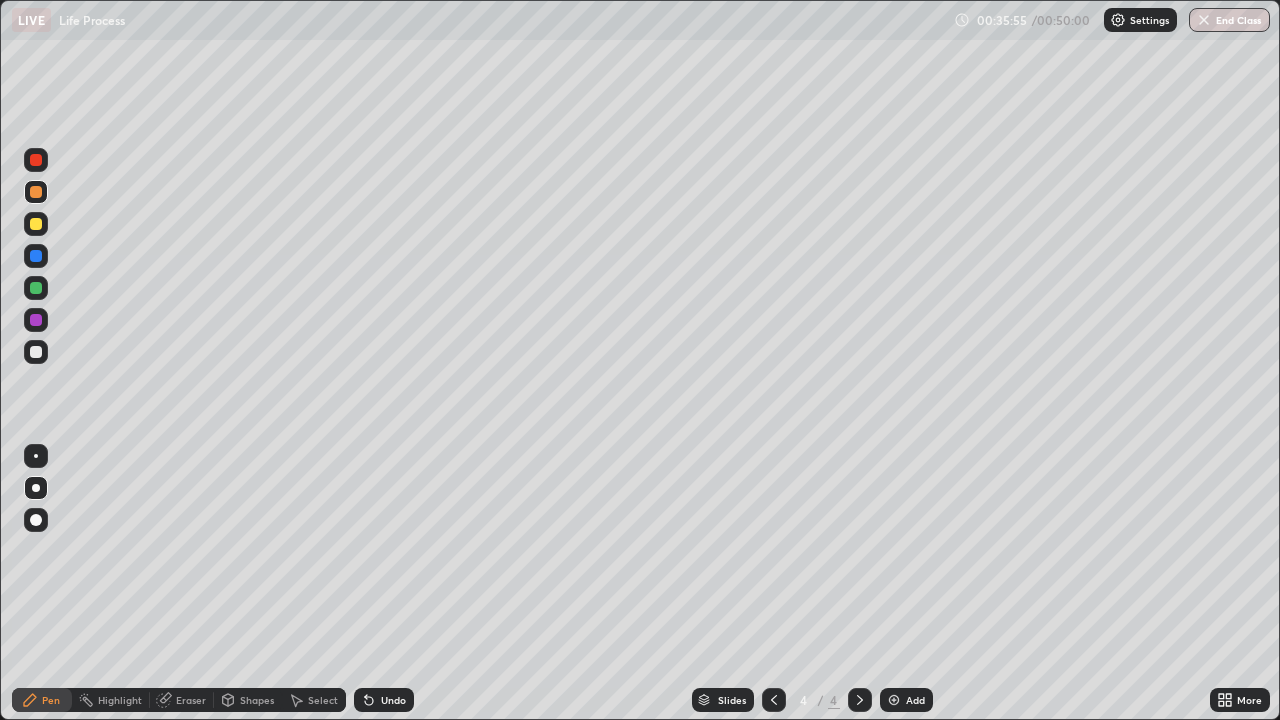 click at bounding box center (36, 224) 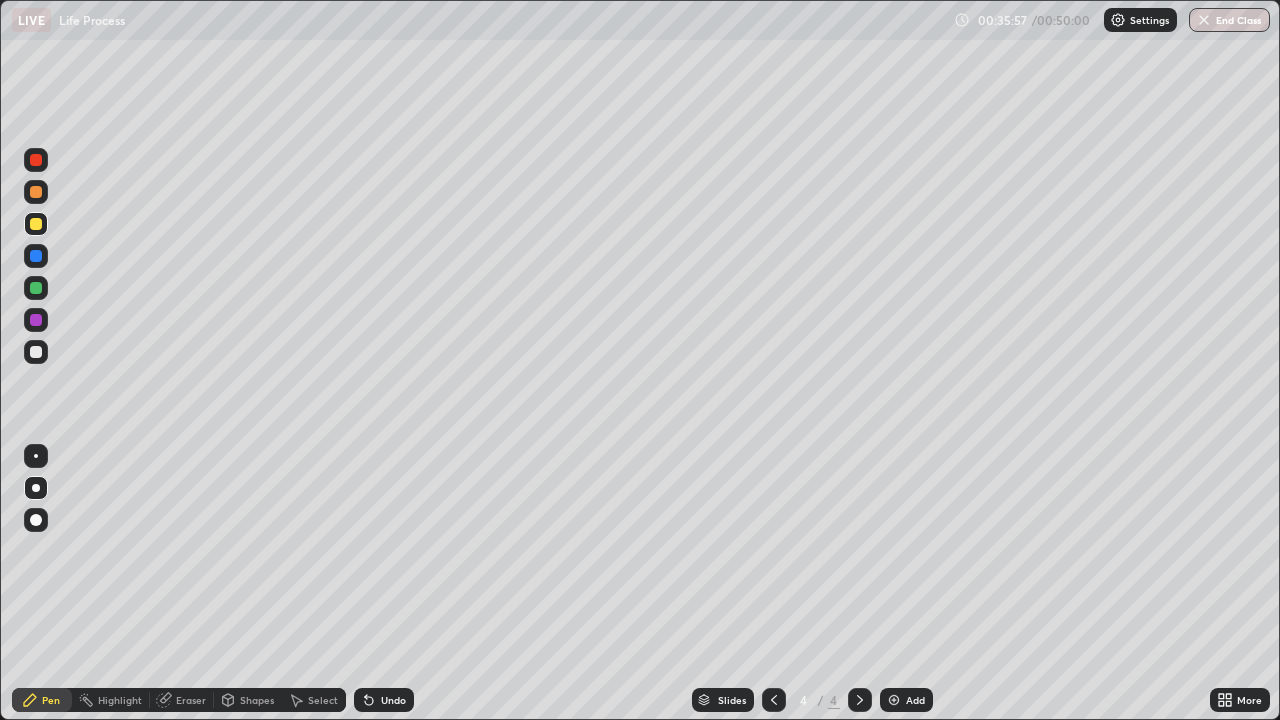 click at bounding box center [36, 456] 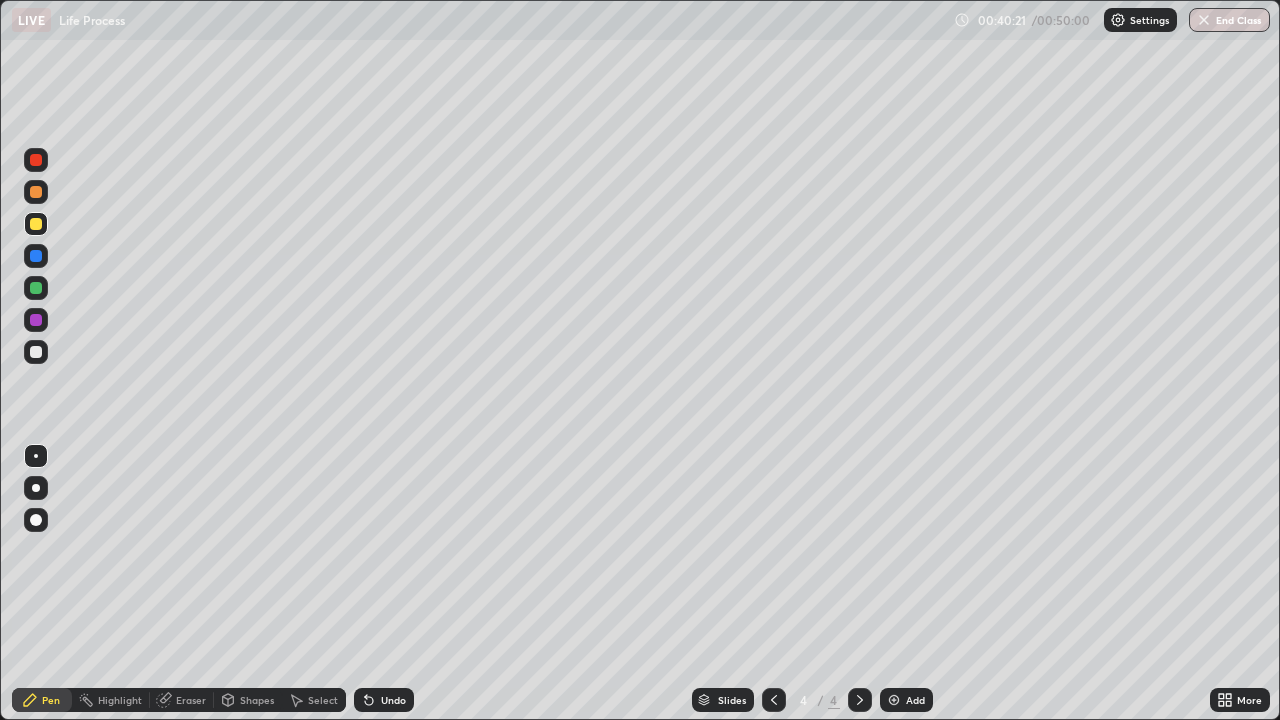 click at bounding box center (36, 256) 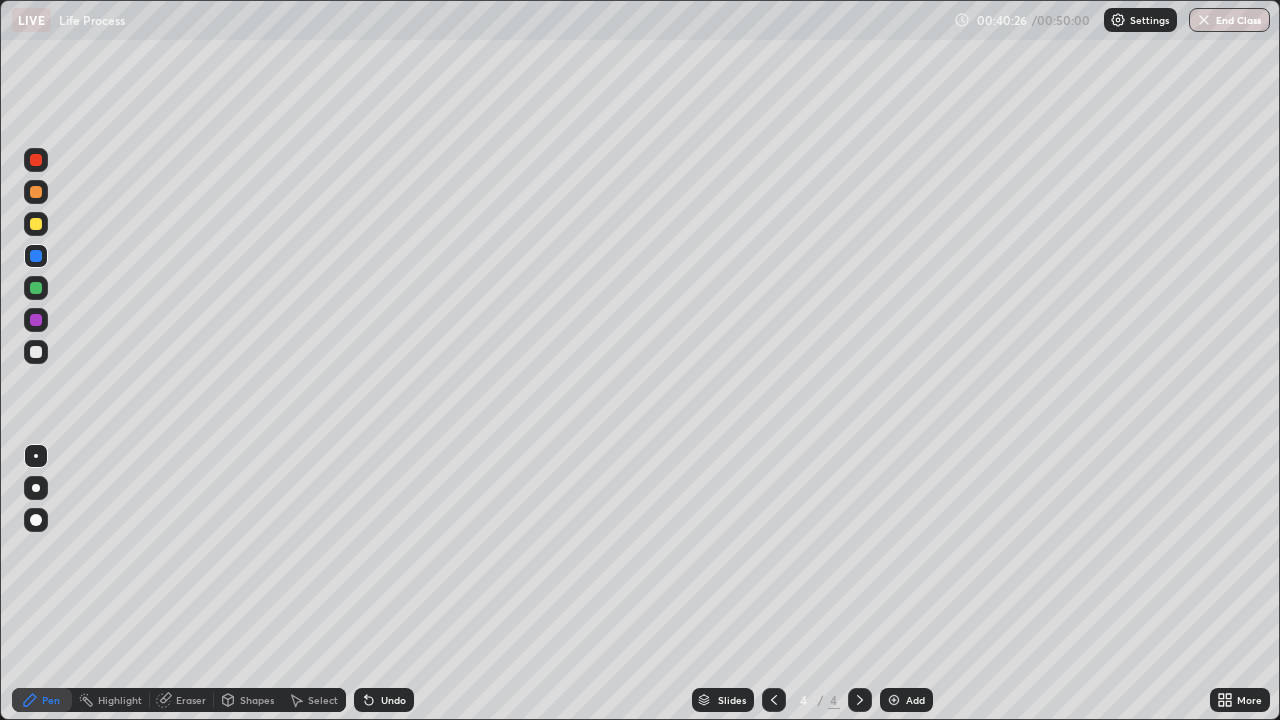 click at bounding box center [36, 192] 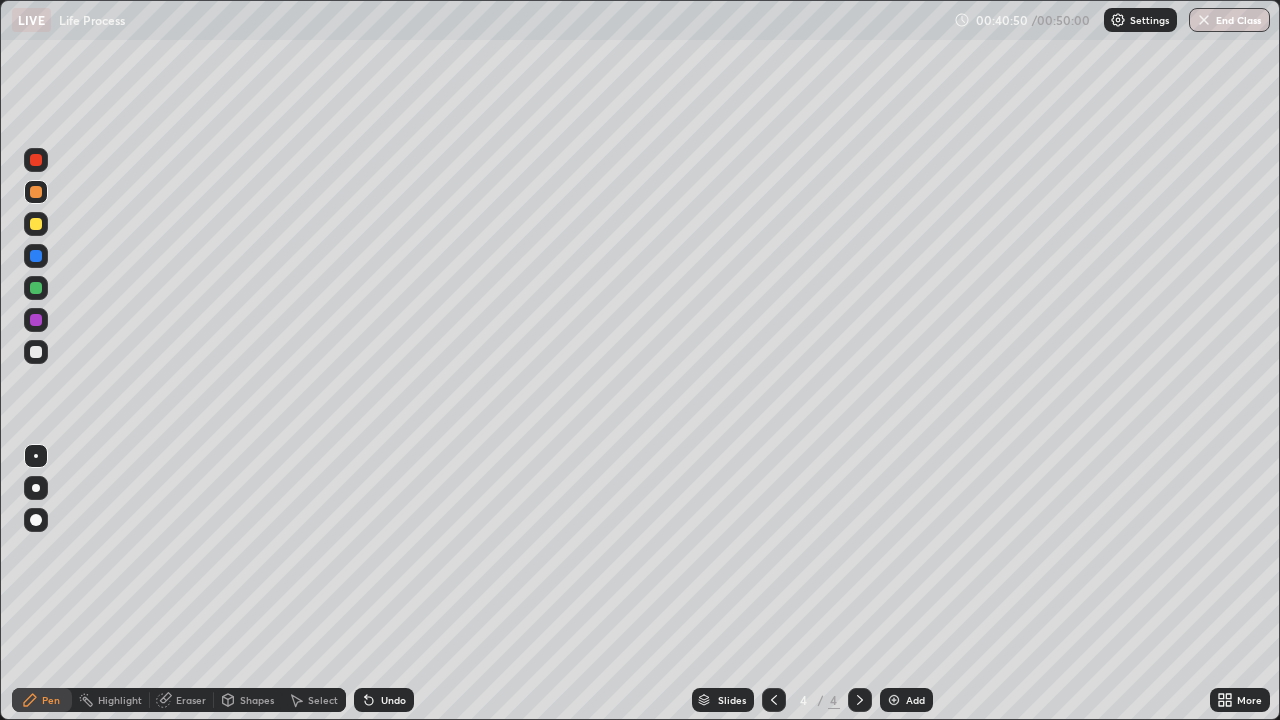 click on "Add" at bounding box center [906, 700] 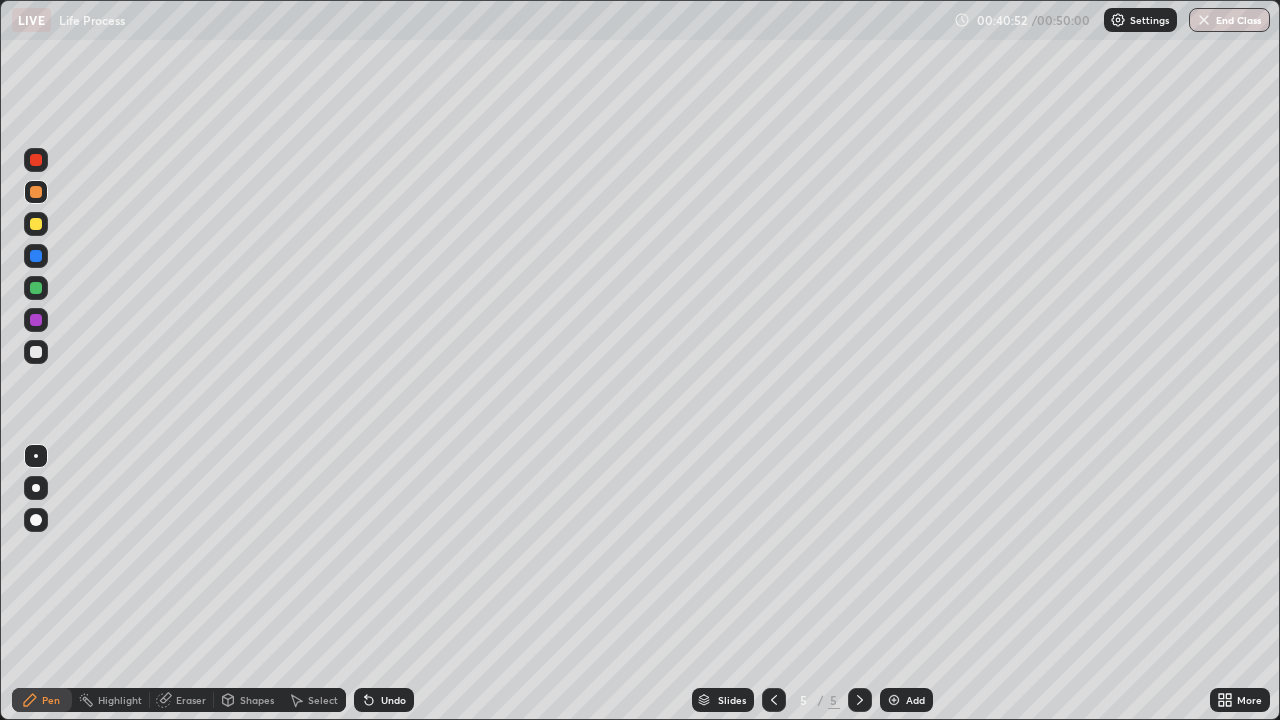 click at bounding box center [774, 700] 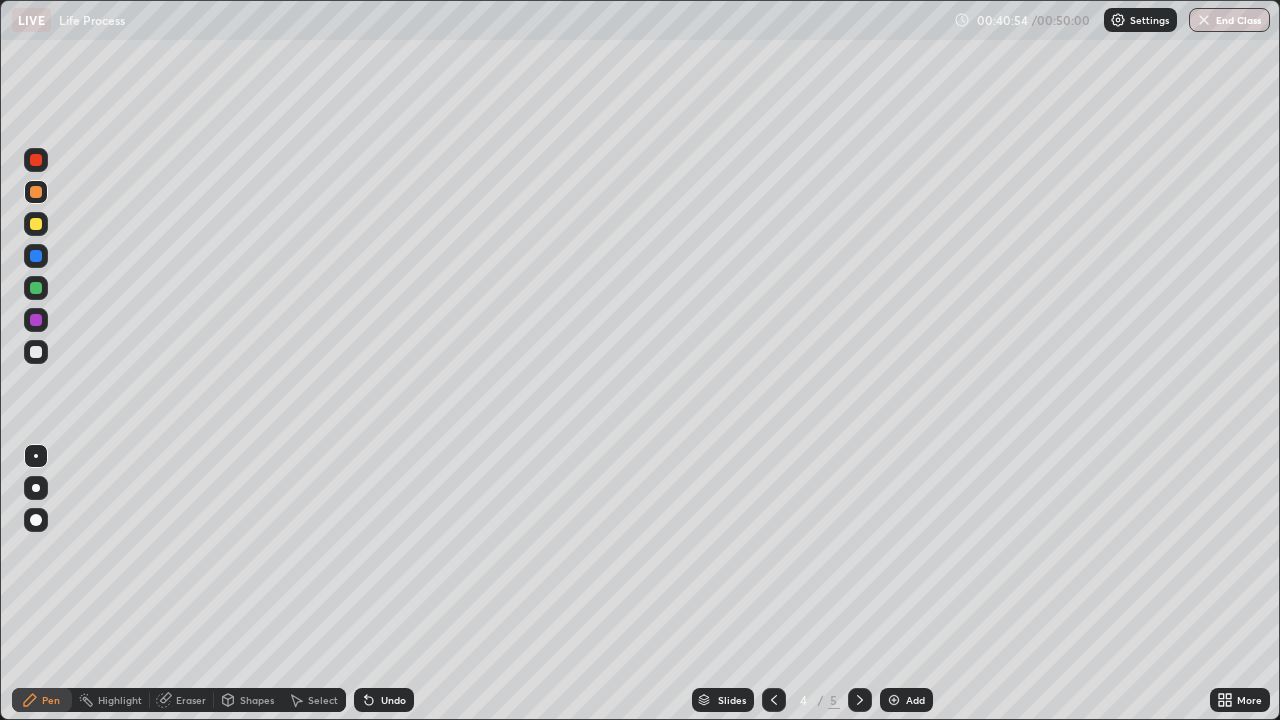 click on "Undo" at bounding box center [393, 700] 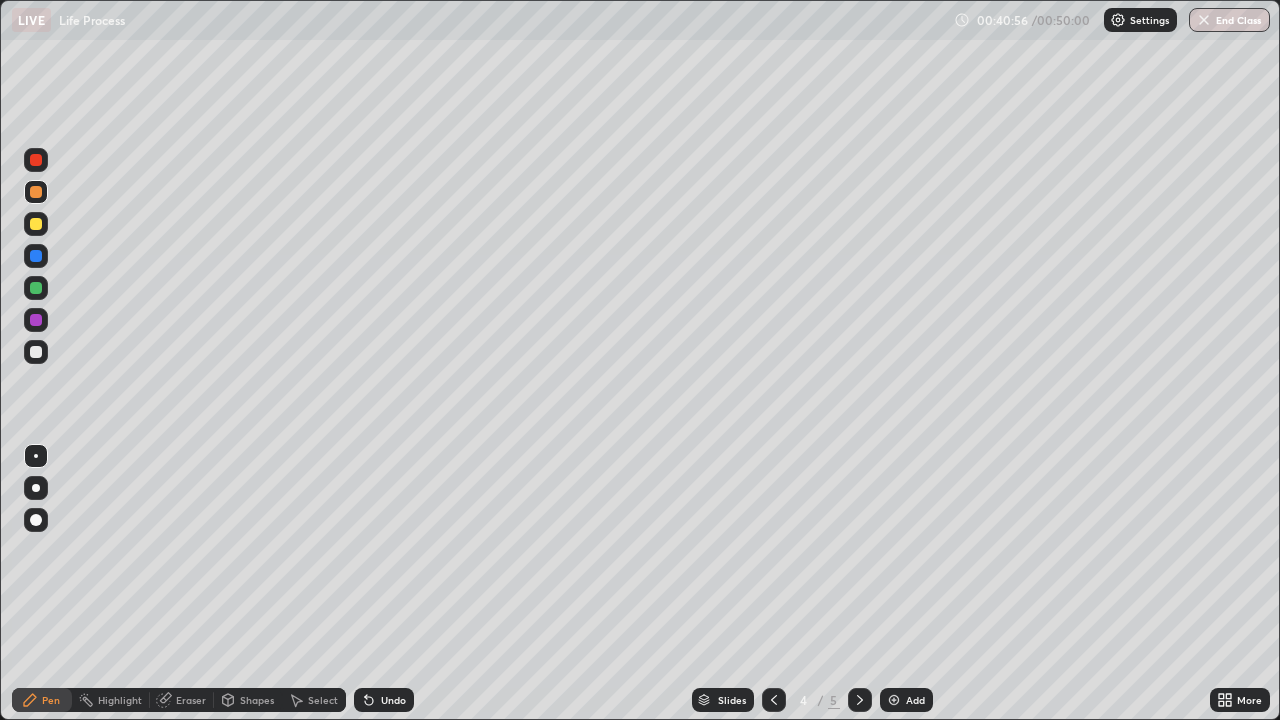 click on "Shapes" at bounding box center (257, 700) 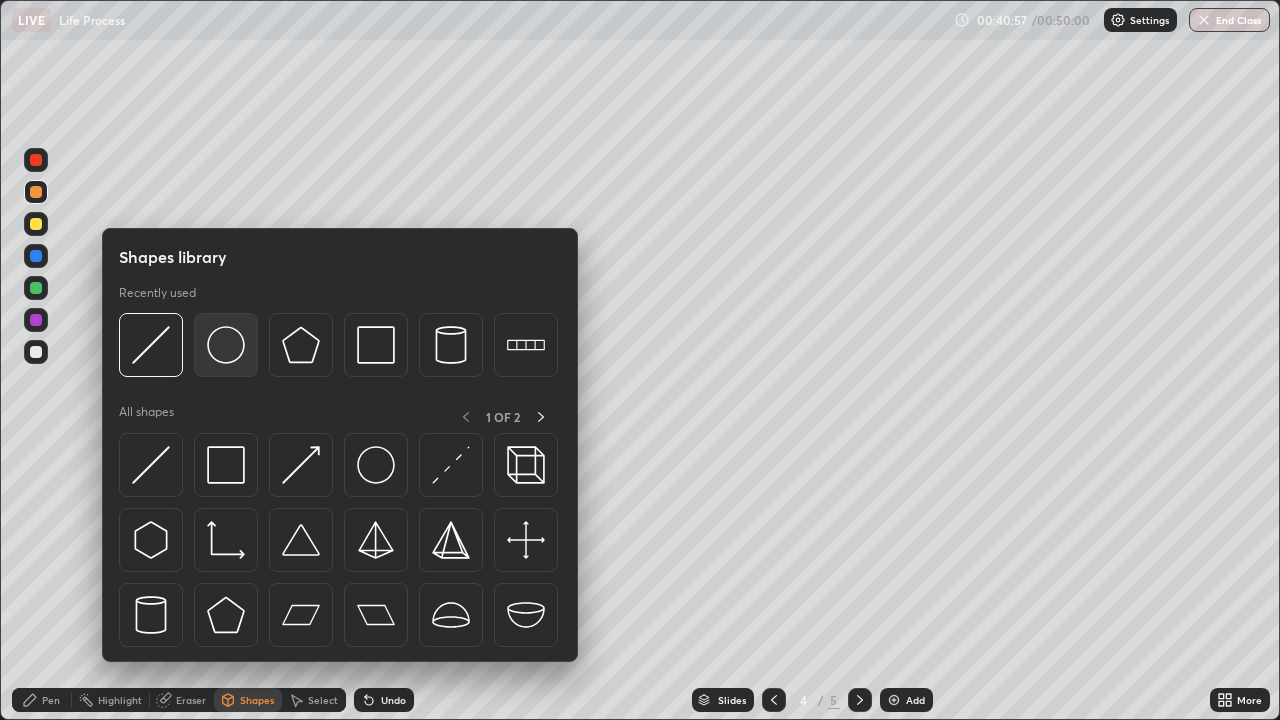 click at bounding box center [226, 345] 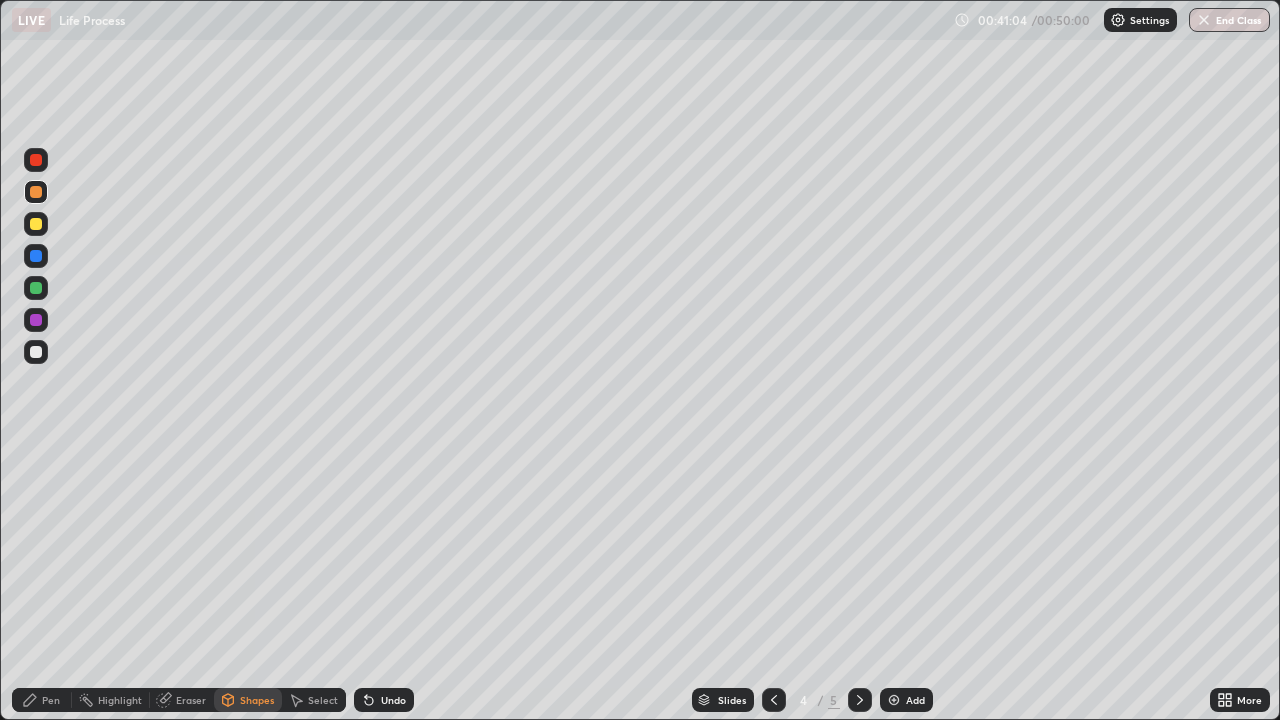 click on "Pen" at bounding box center [51, 700] 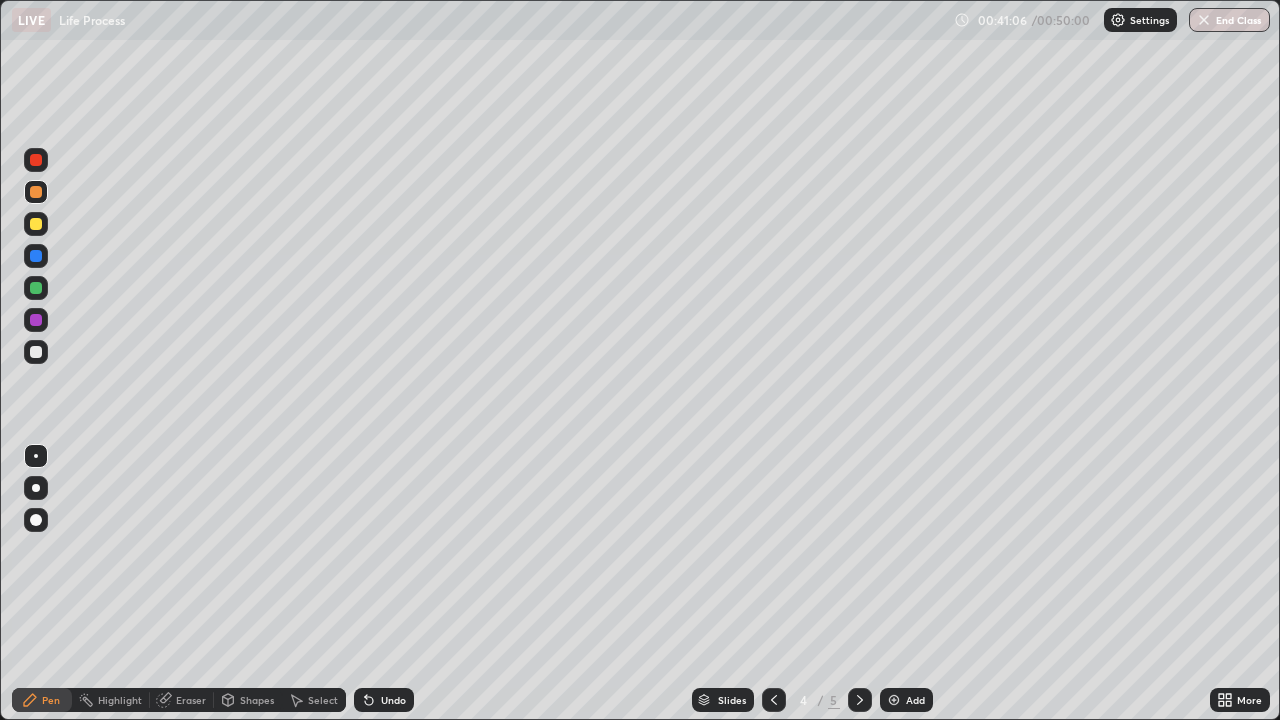 click at bounding box center (36, 352) 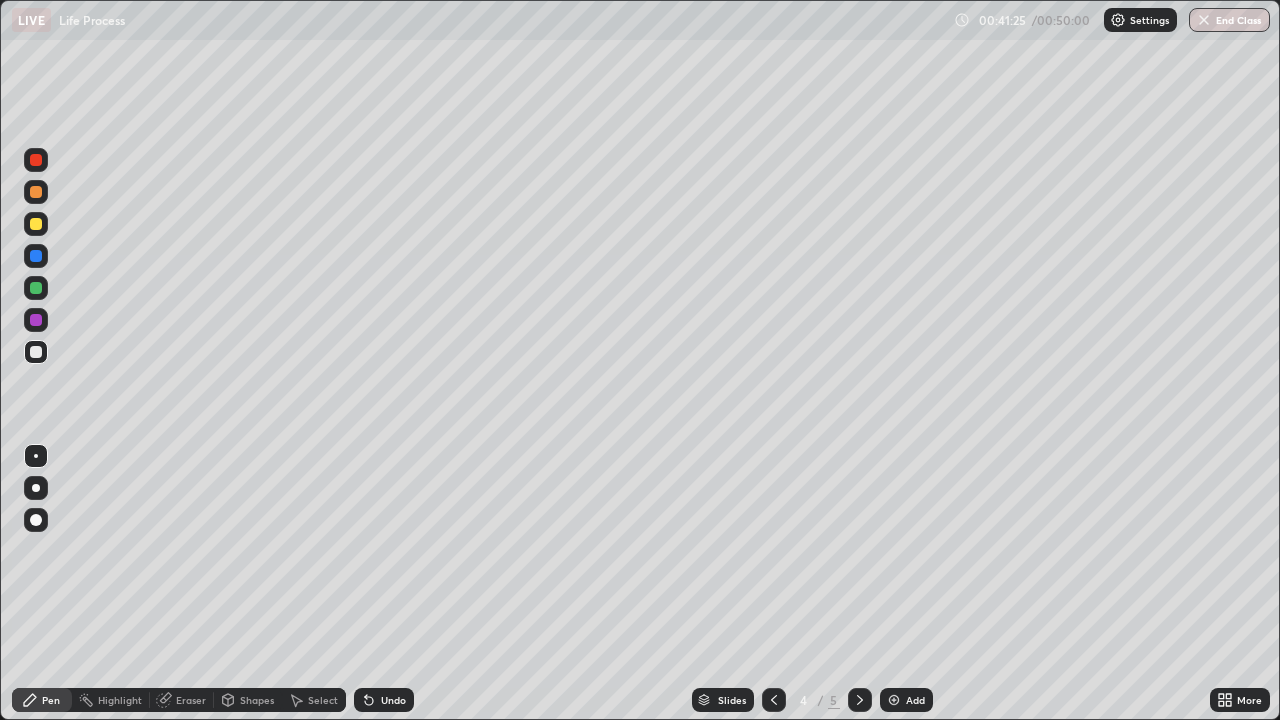 click at bounding box center [36, 520] 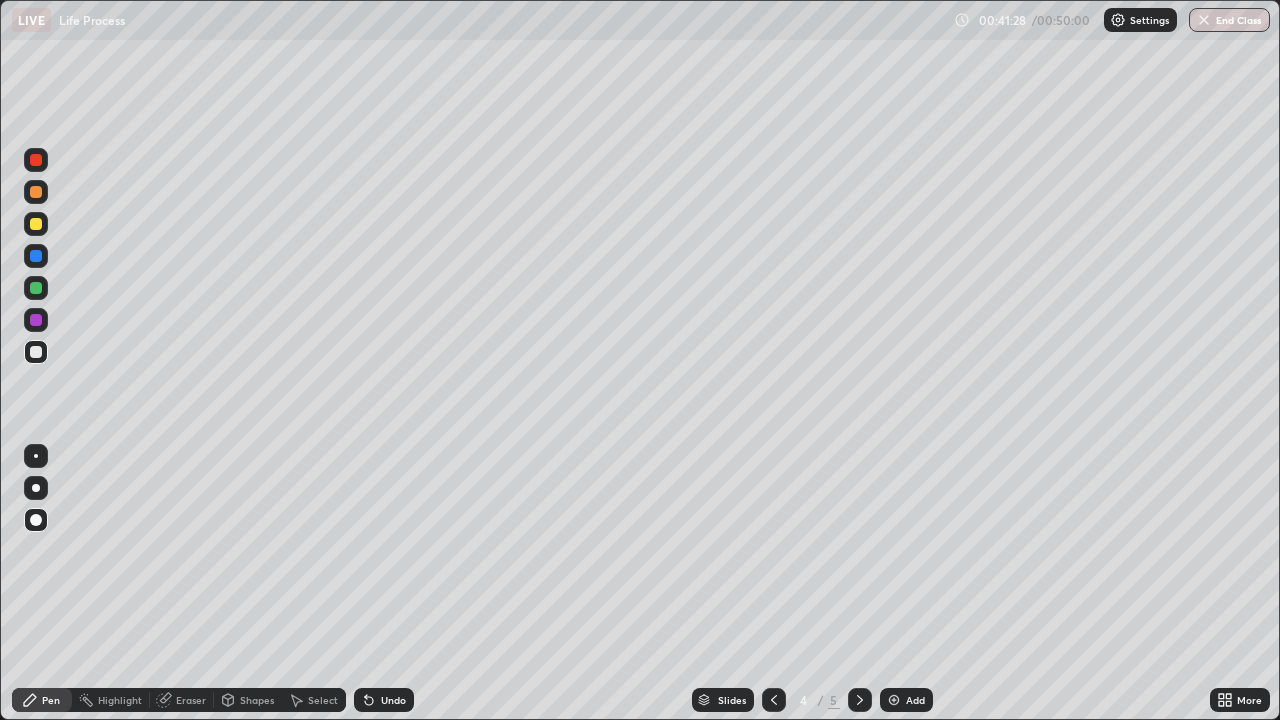 click at bounding box center [36, 456] 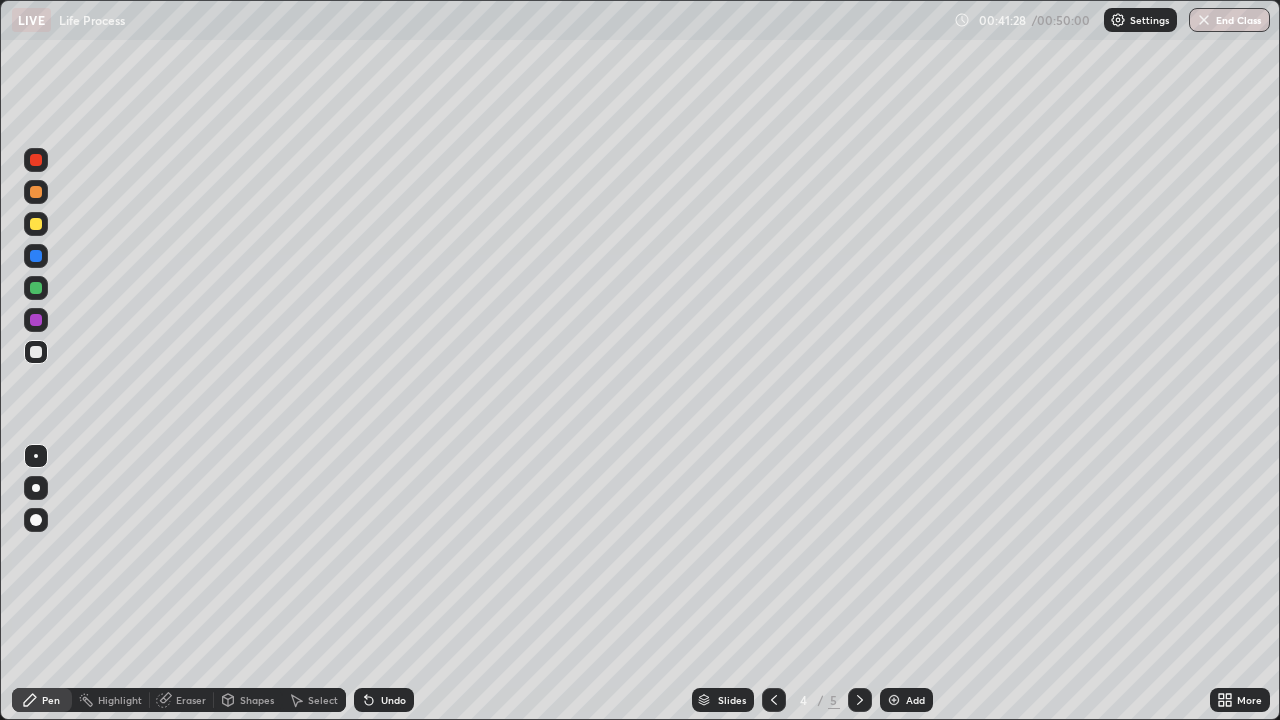 click at bounding box center (36, 320) 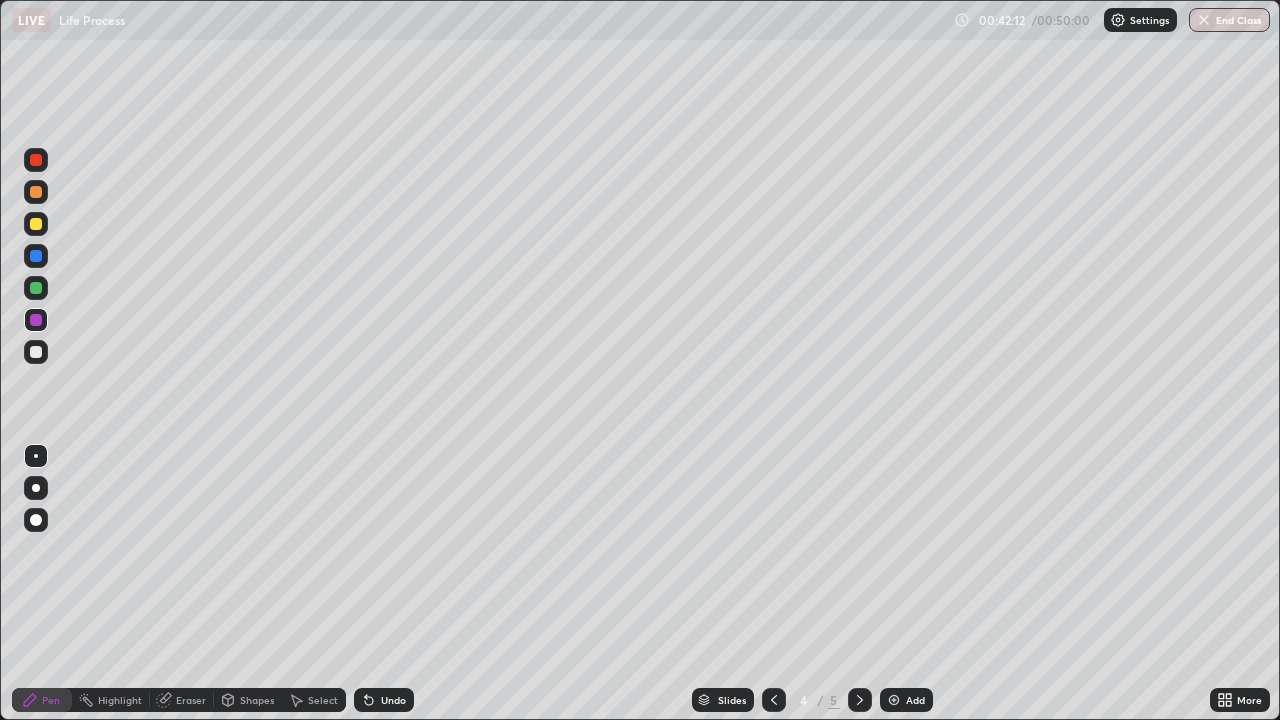 click at bounding box center (36, 520) 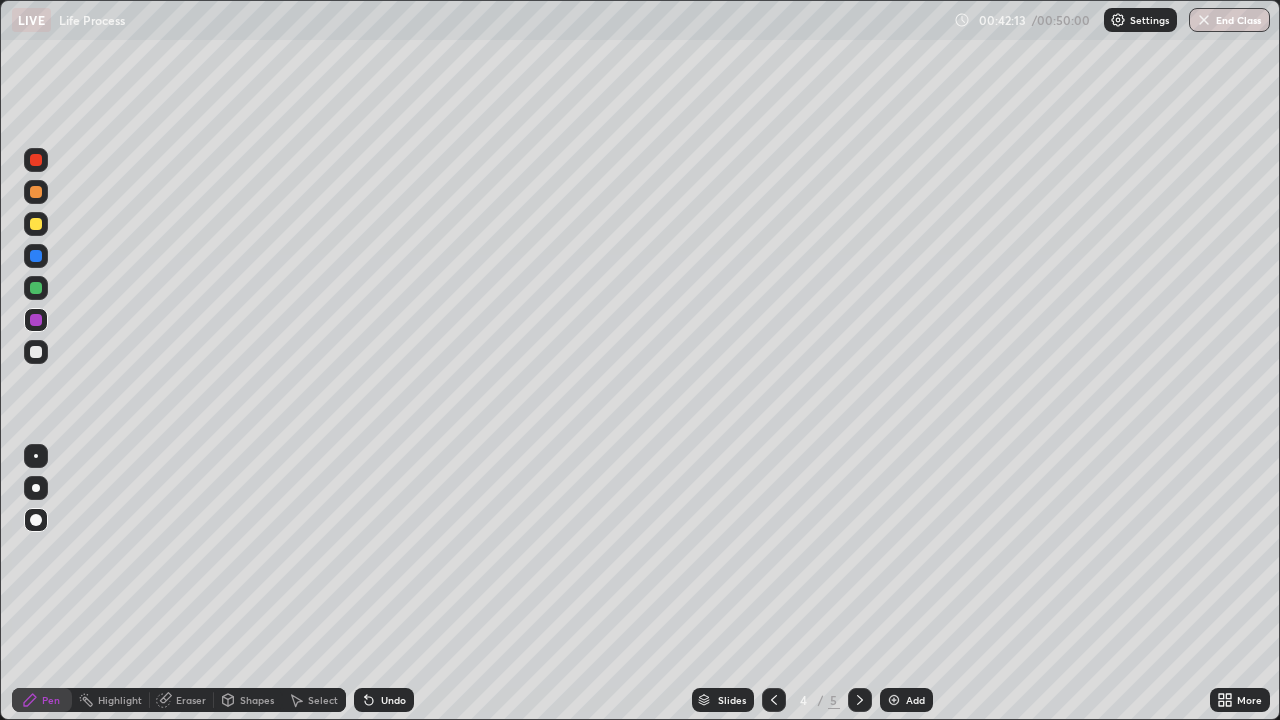click at bounding box center [36, 224] 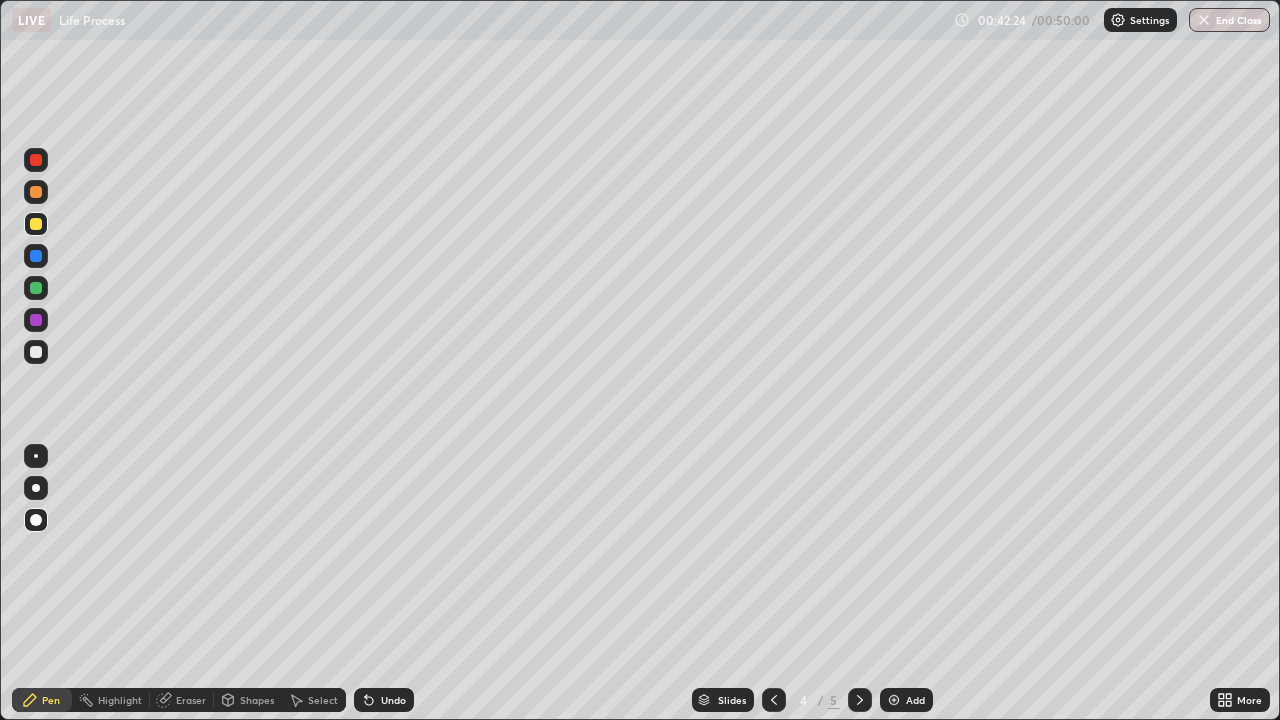 click at bounding box center (36, 456) 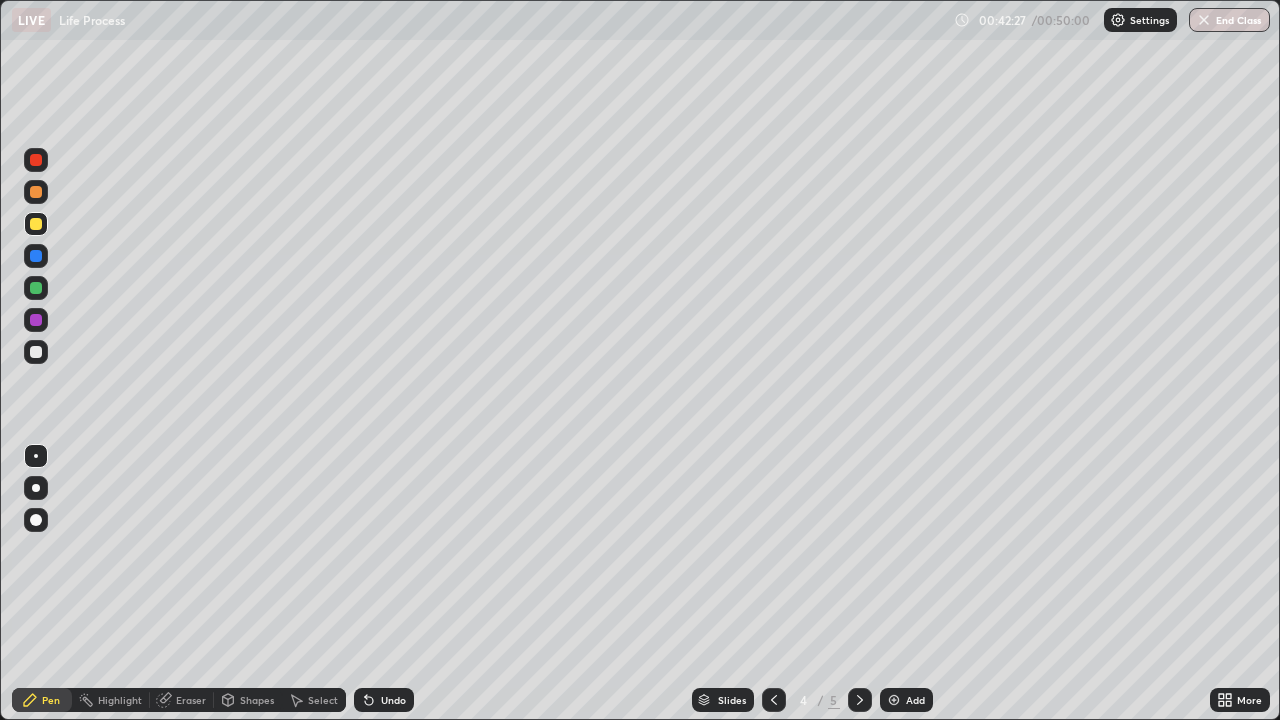 click at bounding box center [36, 352] 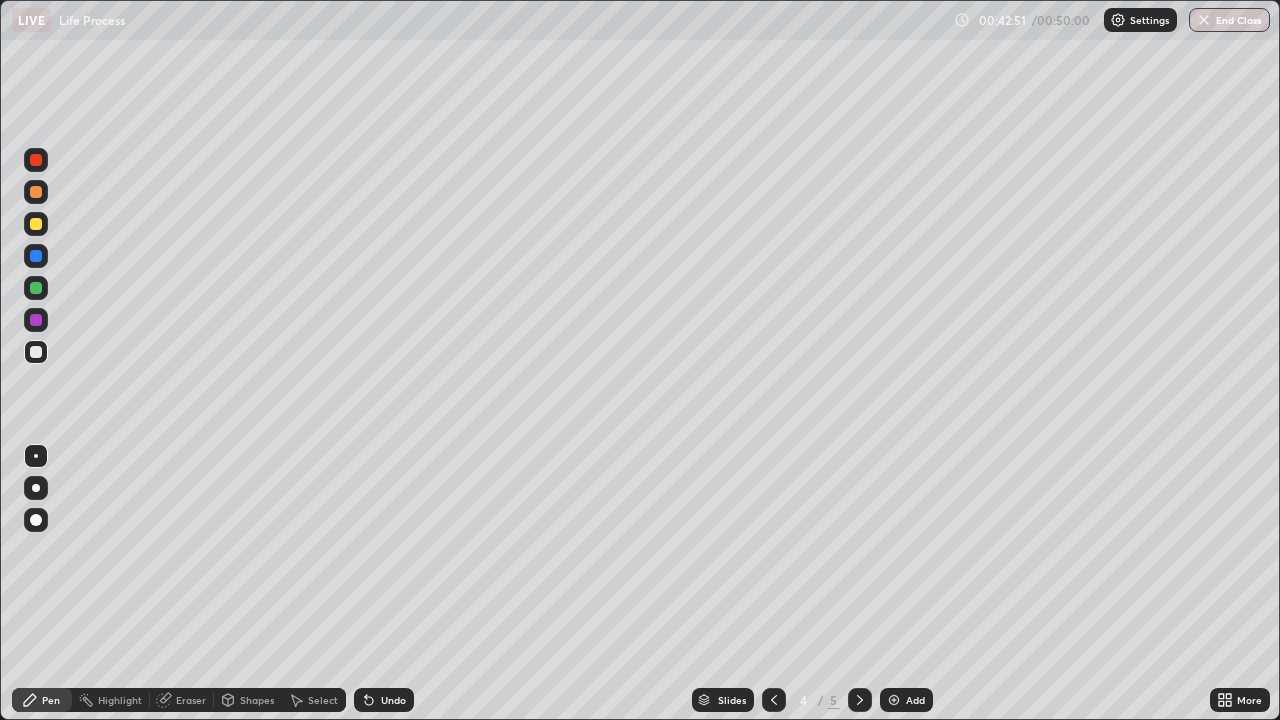 click at bounding box center (36, 192) 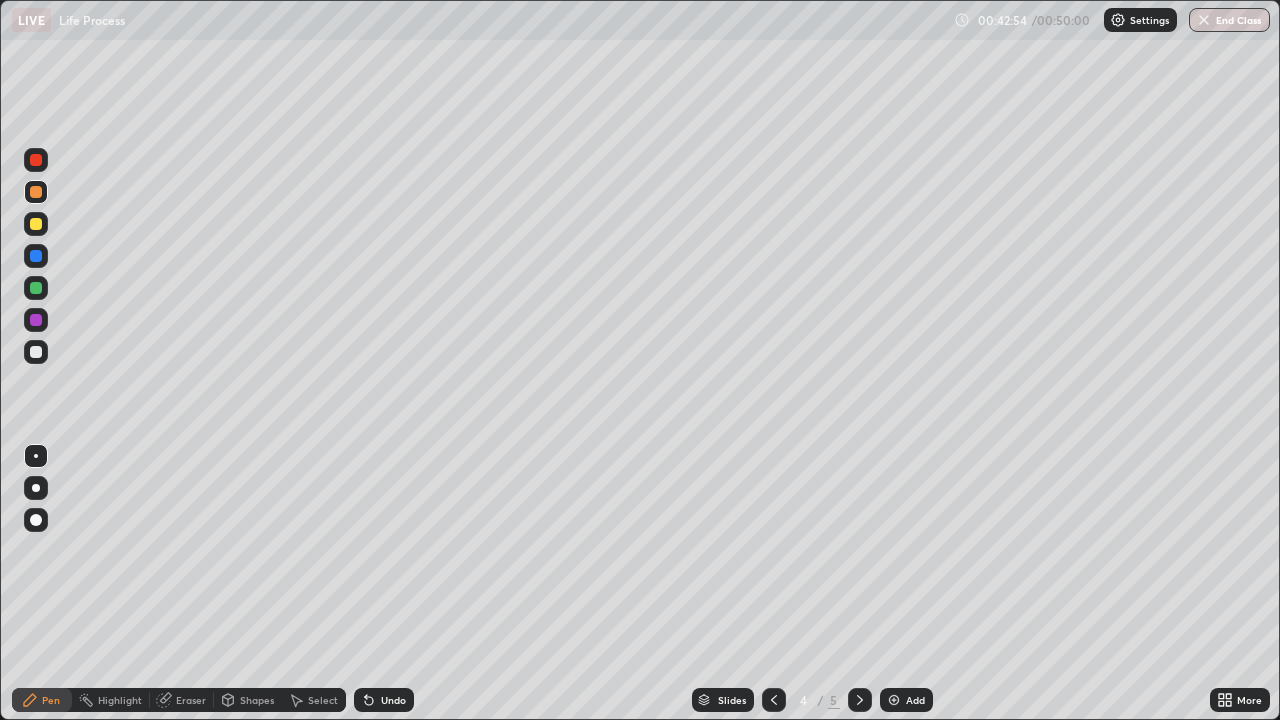 click at bounding box center (36, 520) 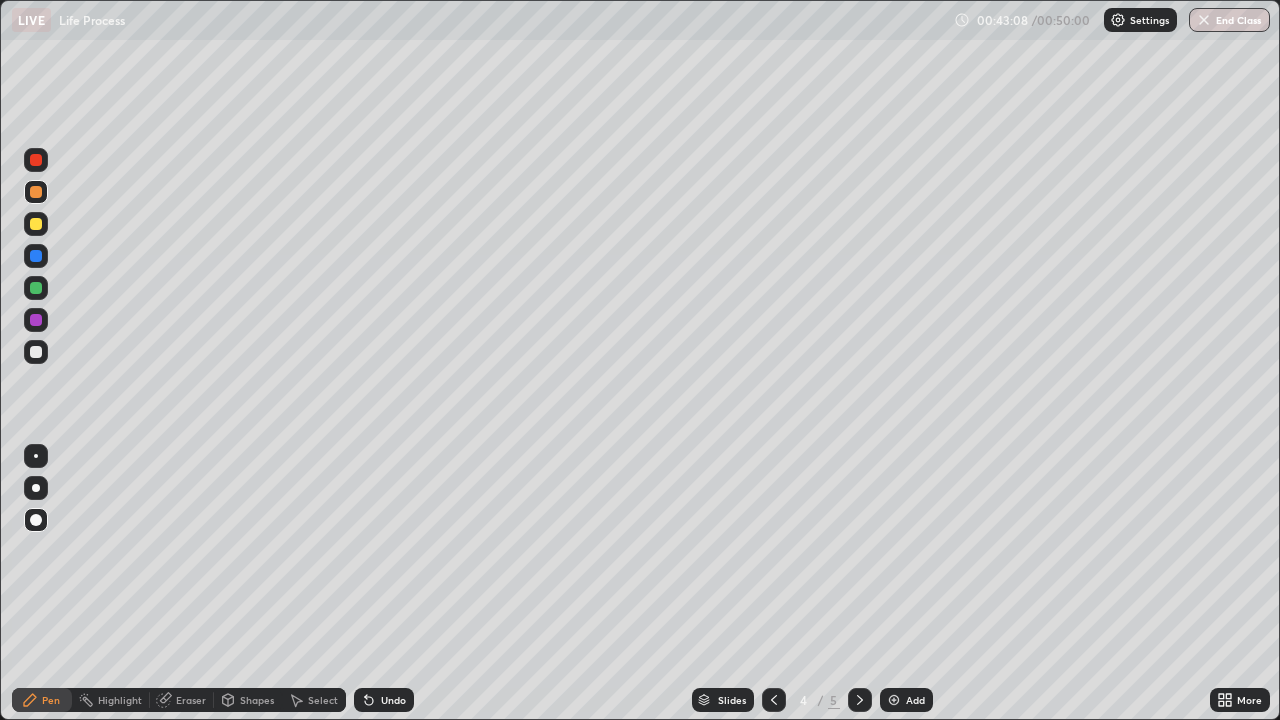 click at bounding box center [36, 160] 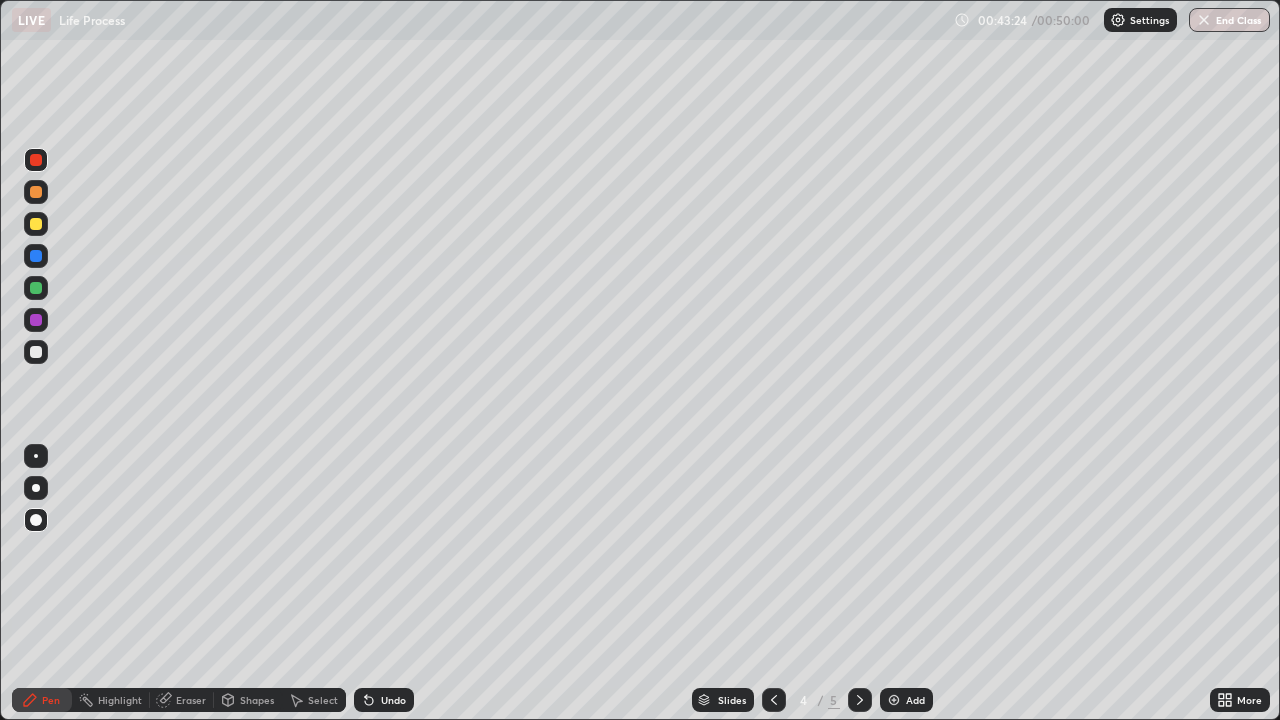 click at bounding box center [36, 456] 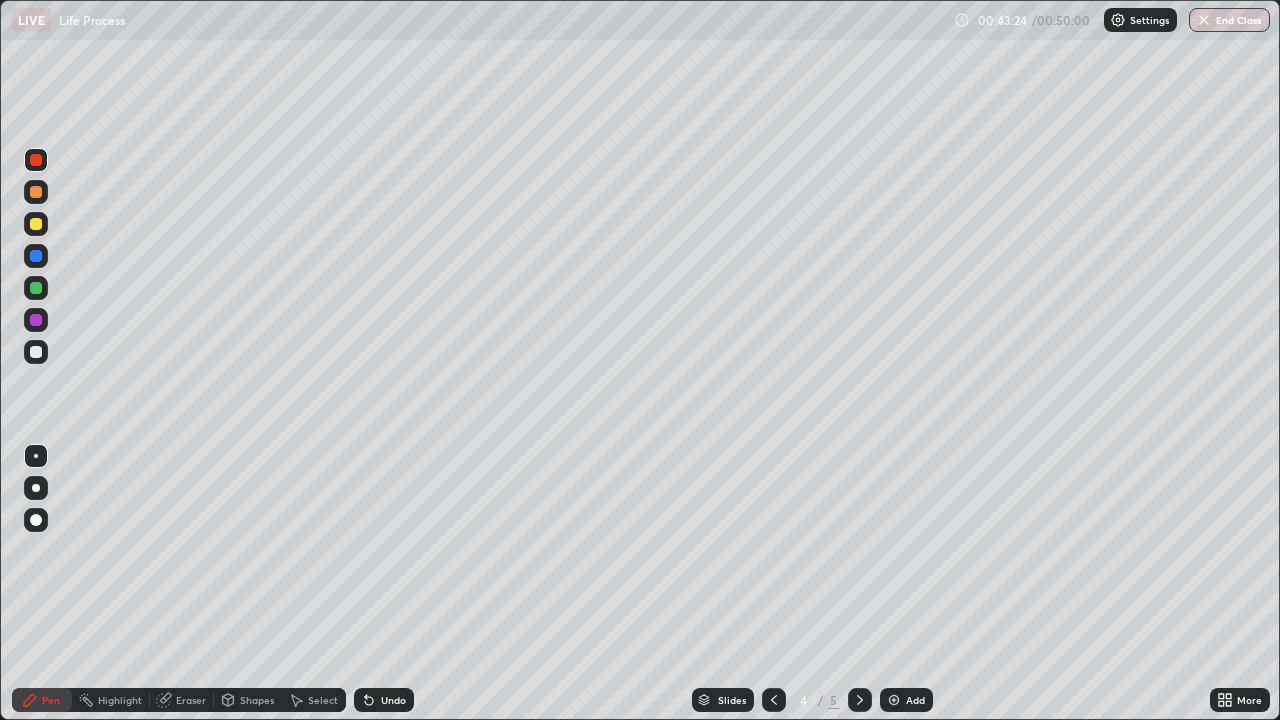 click at bounding box center (36, 352) 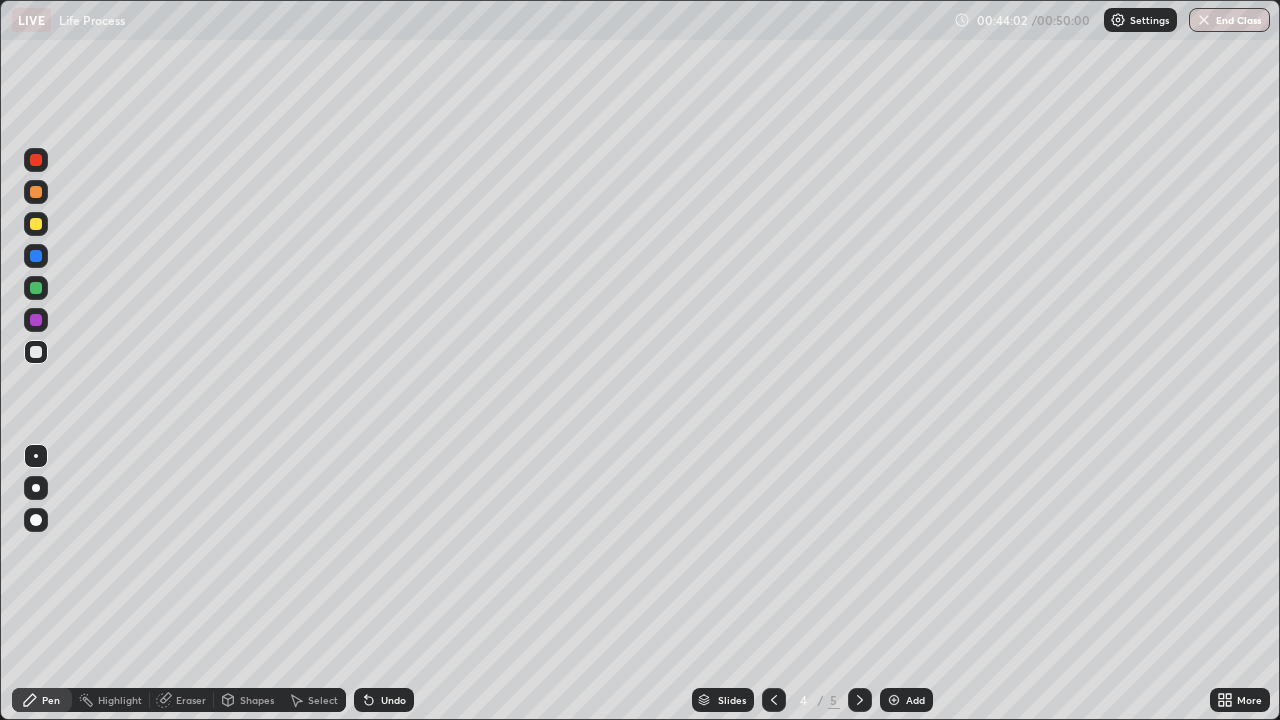 click at bounding box center [36, 256] 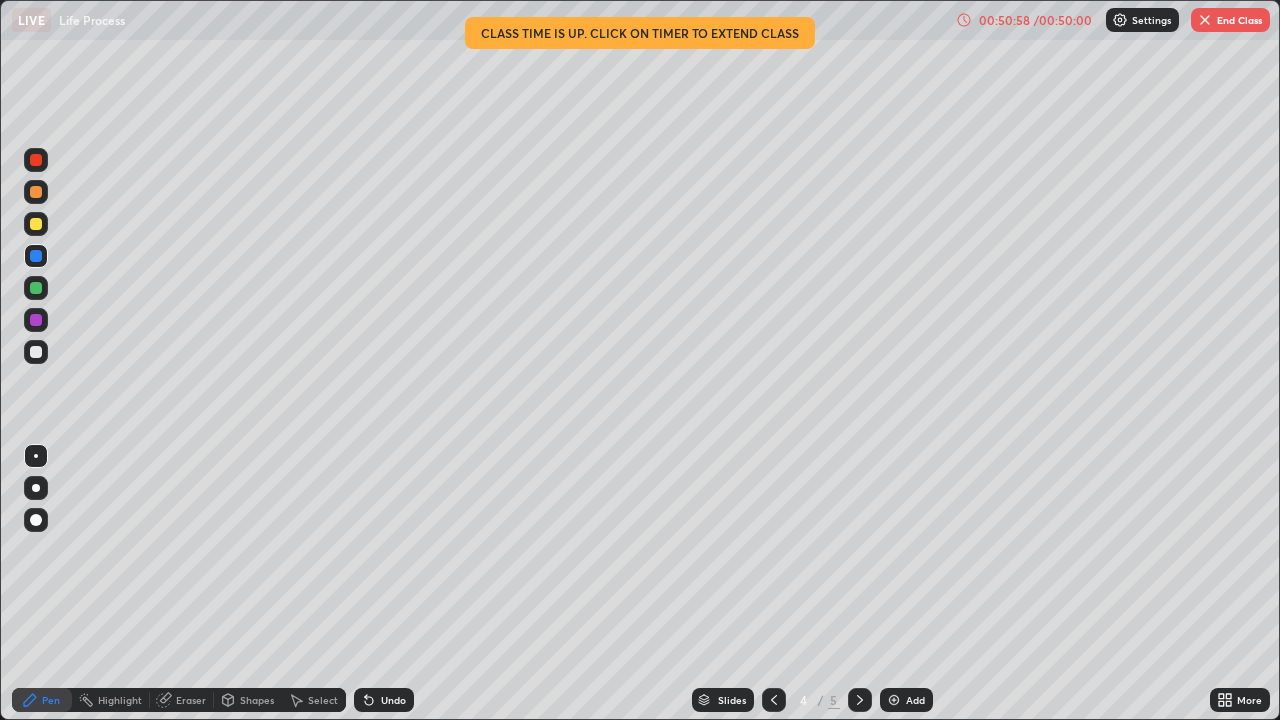 click on "End Class" at bounding box center (1230, 20) 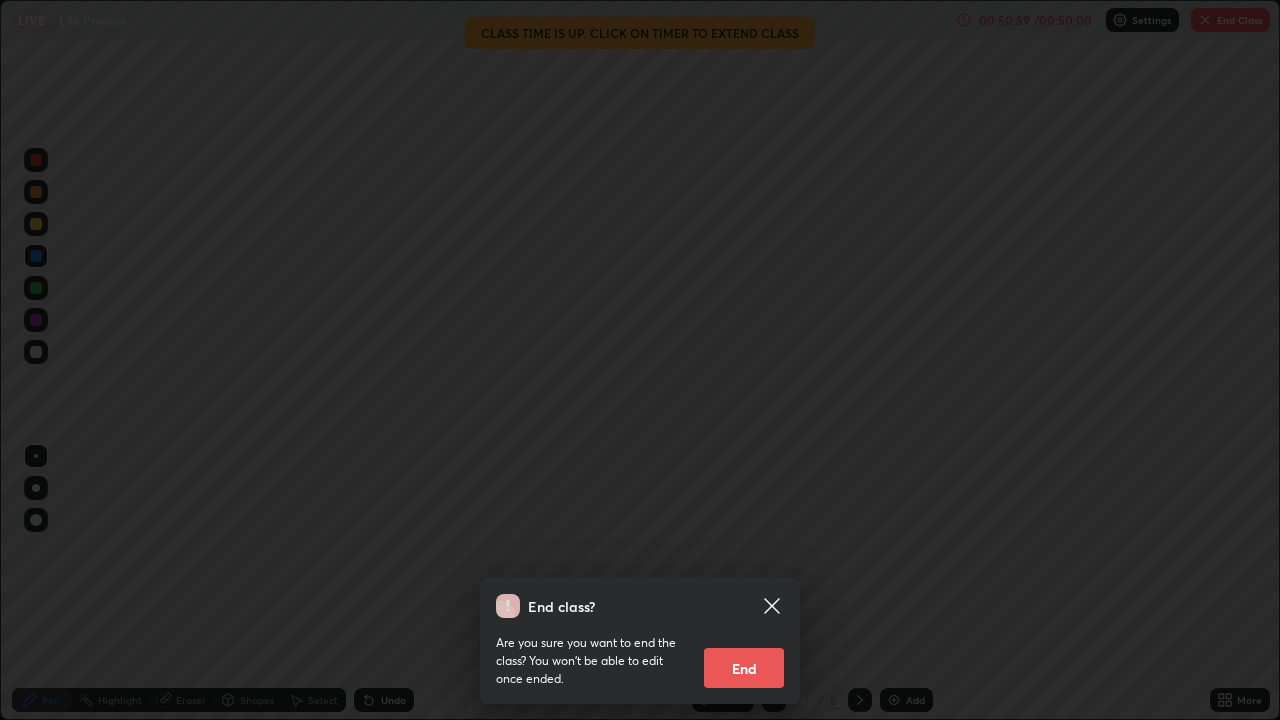 click on "End" at bounding box center (744, 668) 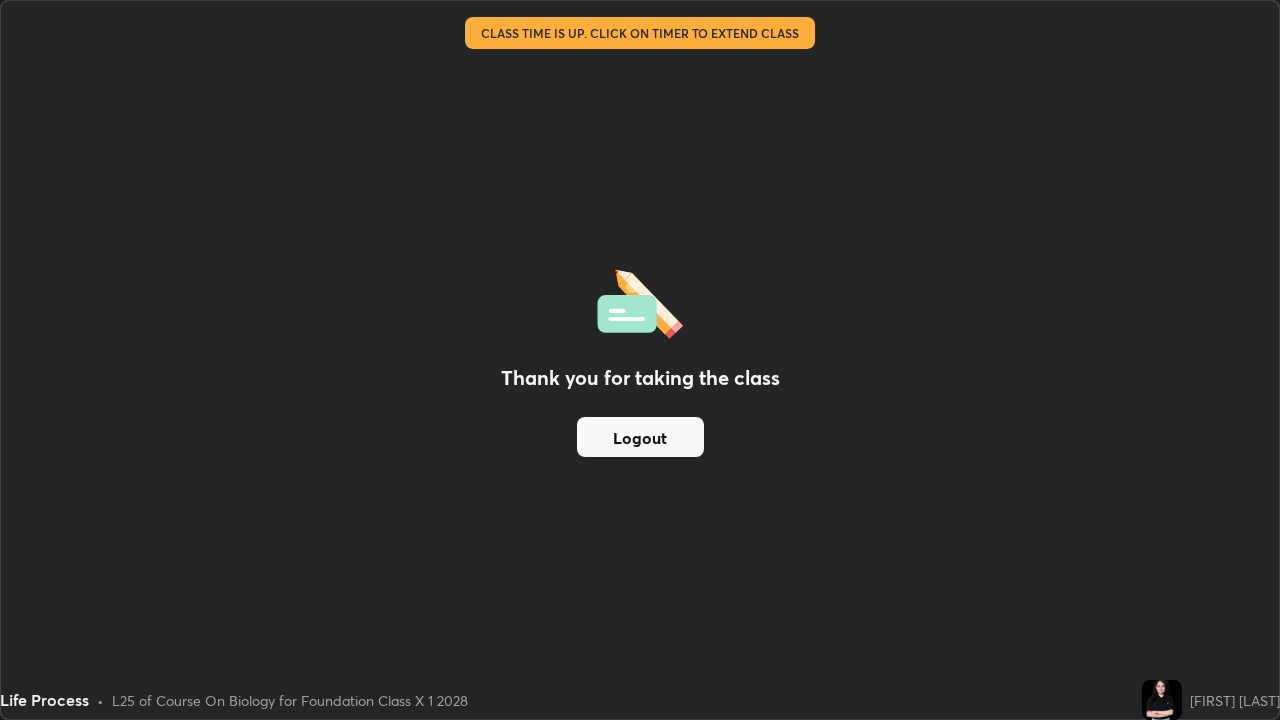 click on "Logout" at bounding box center [640, 437] 